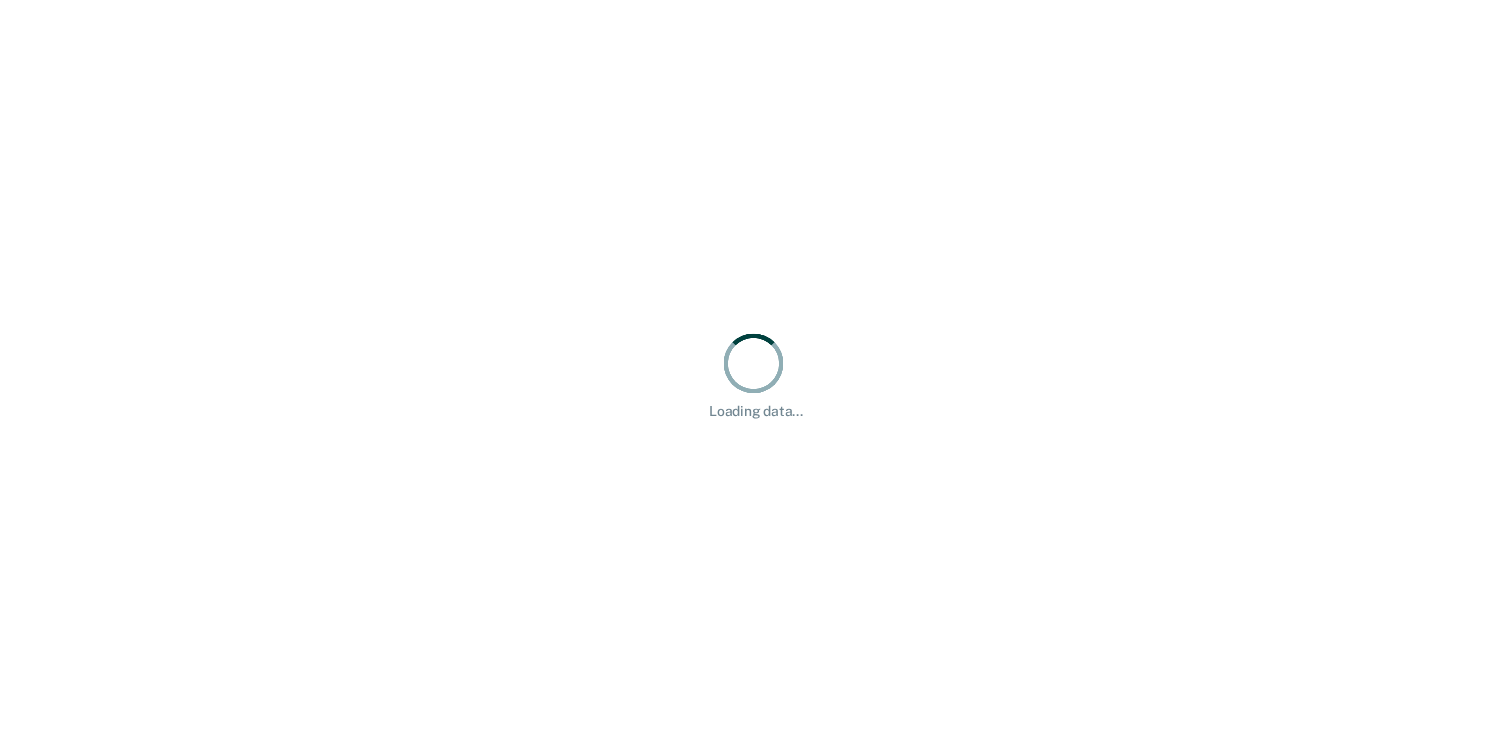 scroll, scrollTop: 0, scrollLeft: 0, axis: both 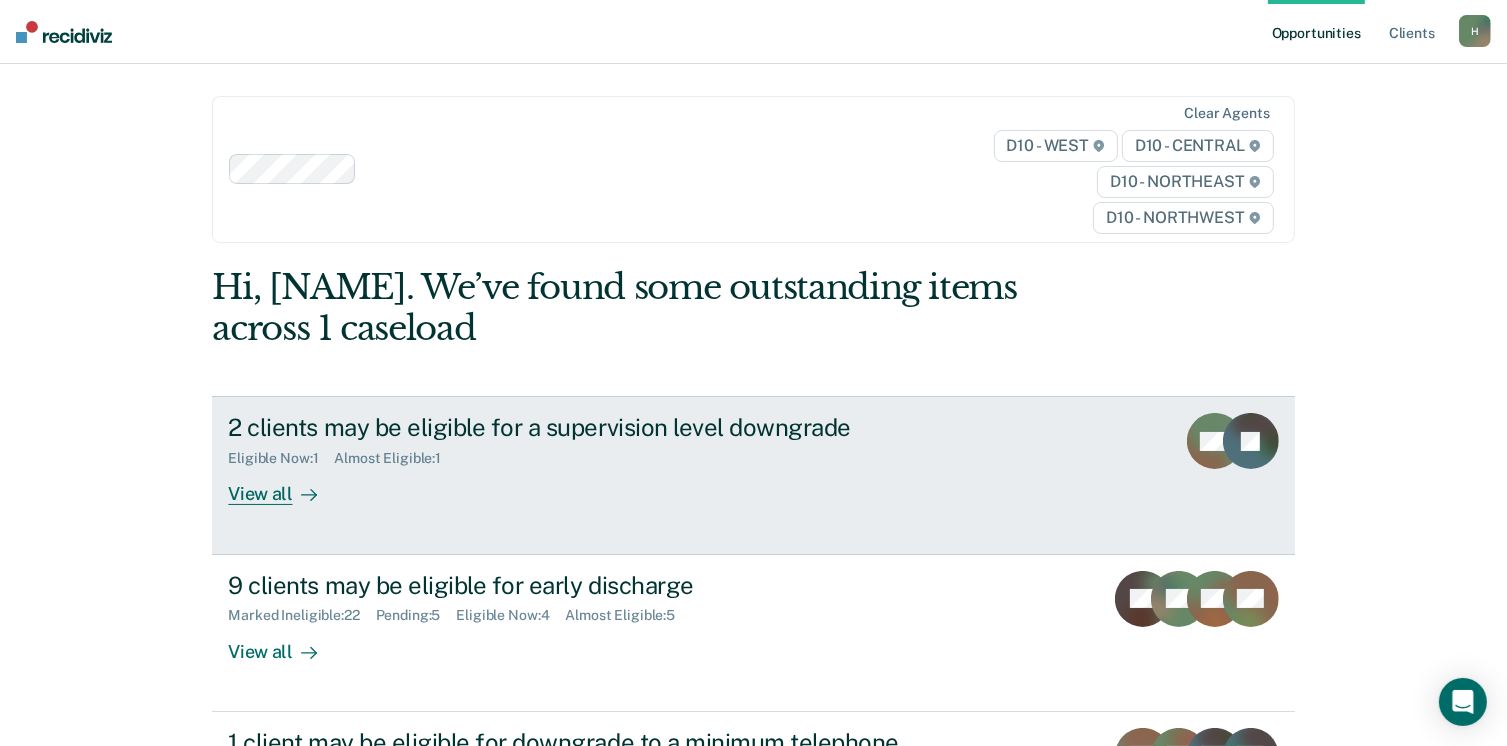 click on "View all" at bounding box center (284, 486) 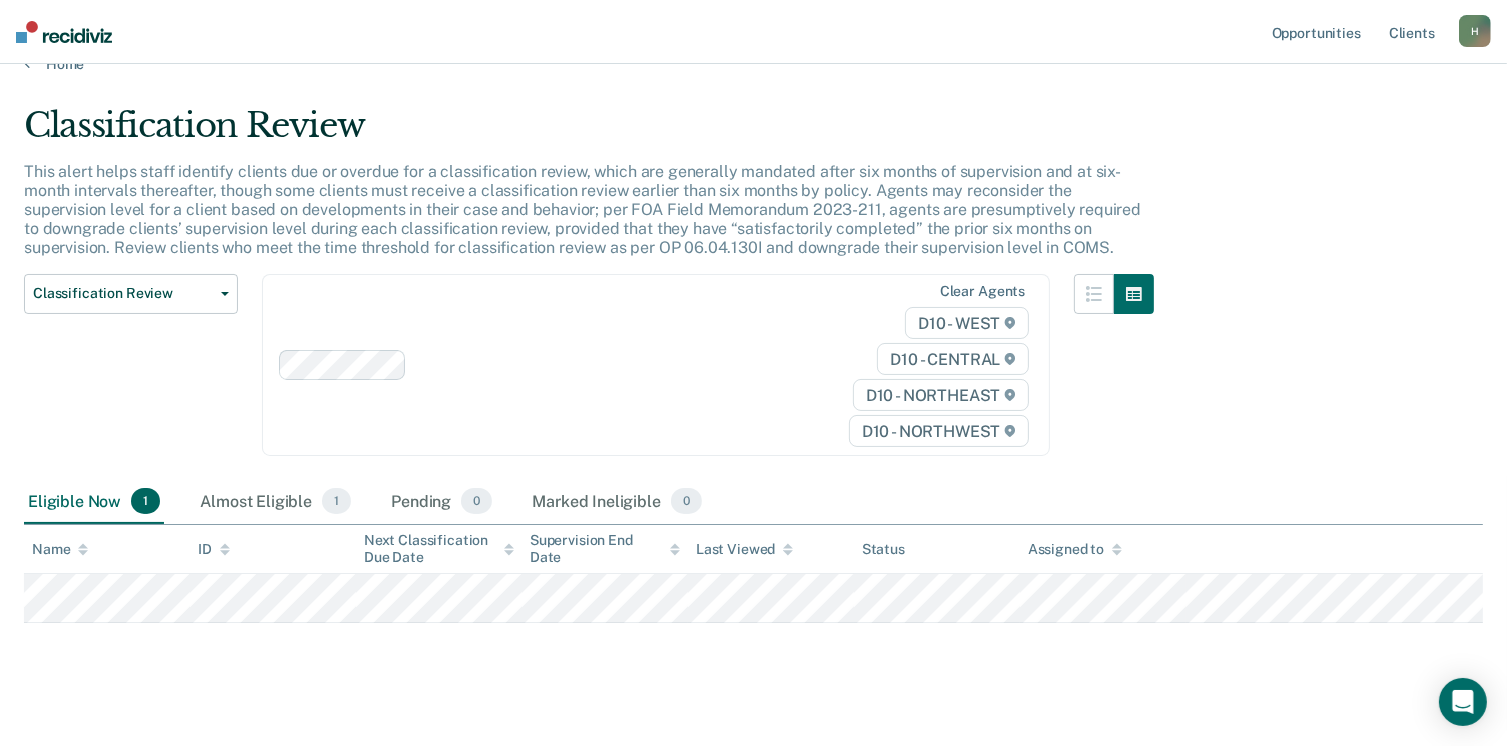 scroll, scrollTop: 52, scrollLeft: 0, axis: vertical 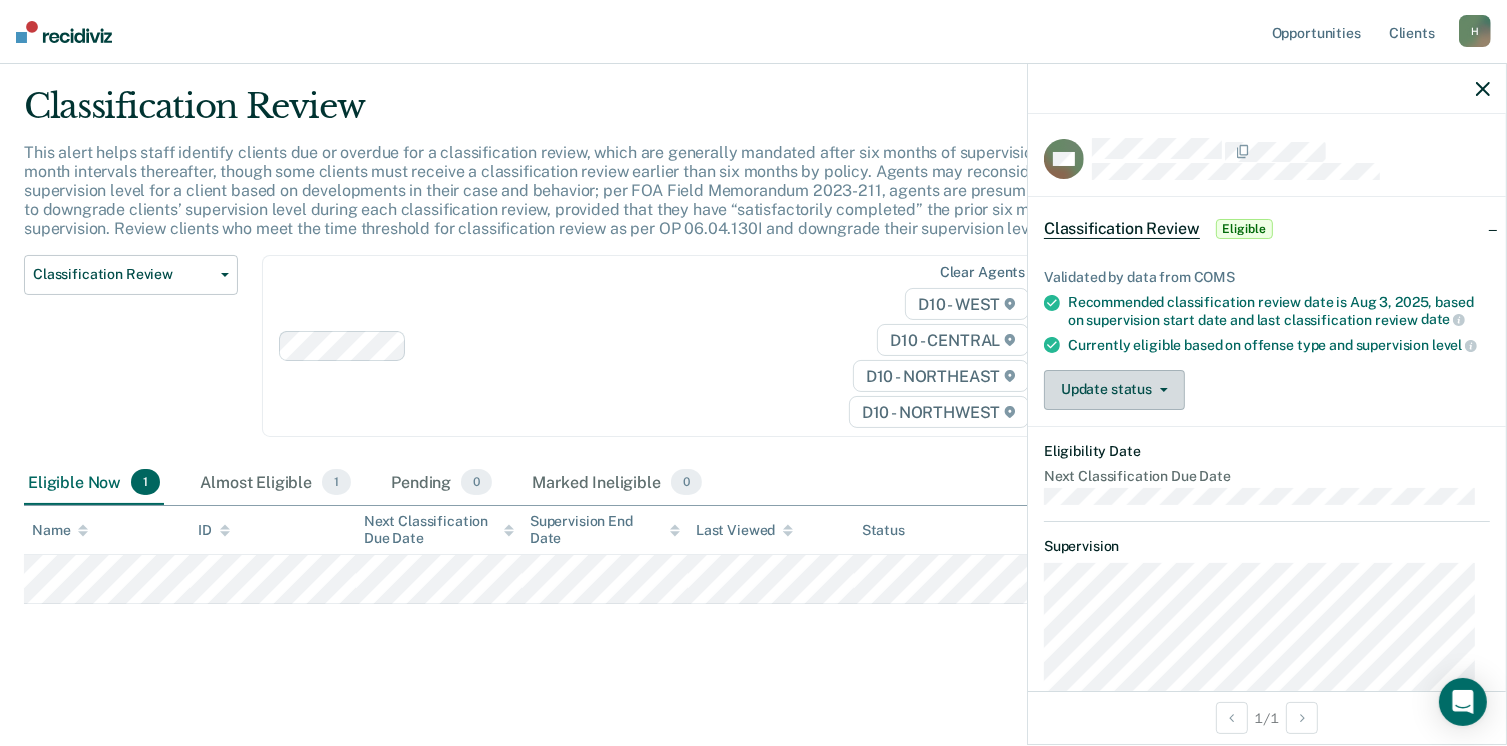 click on "Update status" at bounding box center (1114, 390) 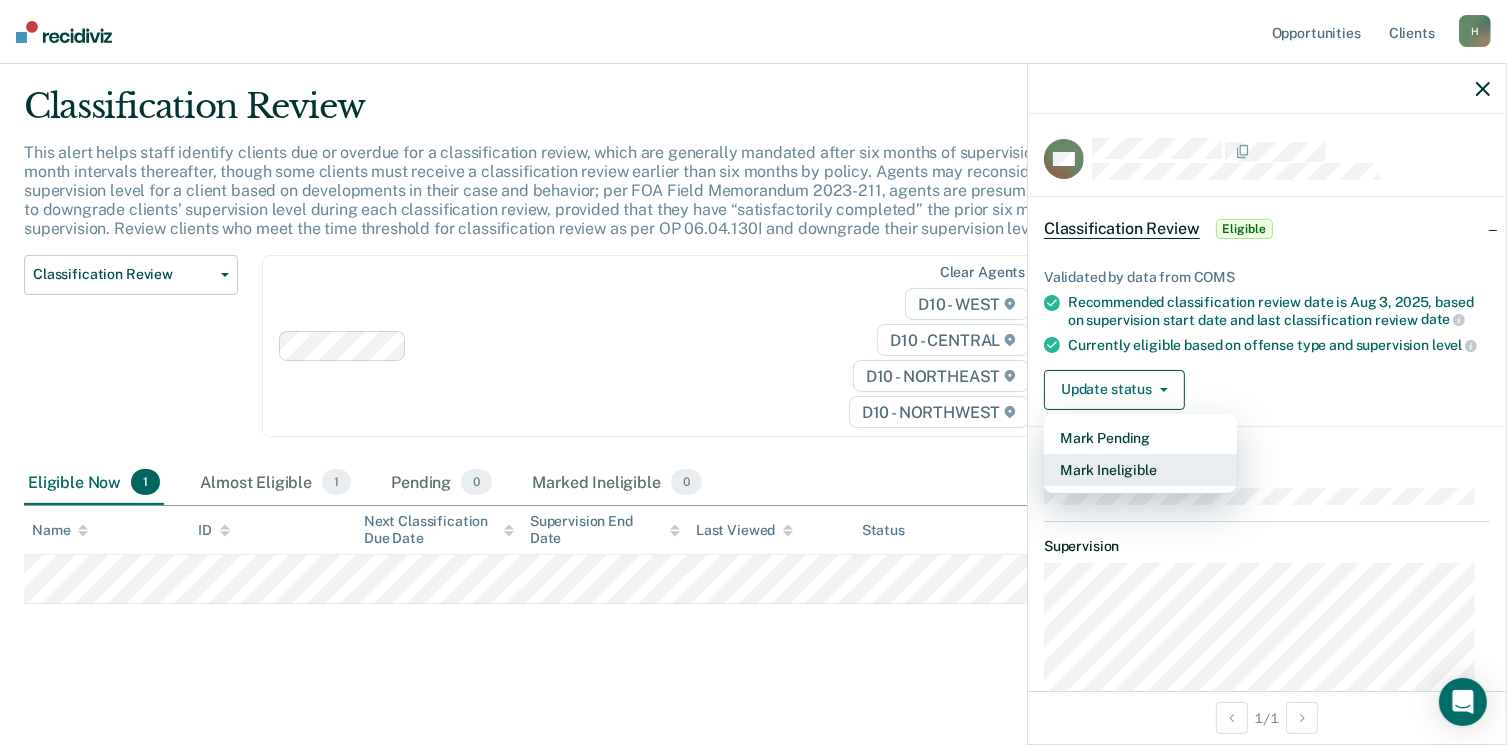 click on "Mark Ineligible" at bounding box center (1140, 470) 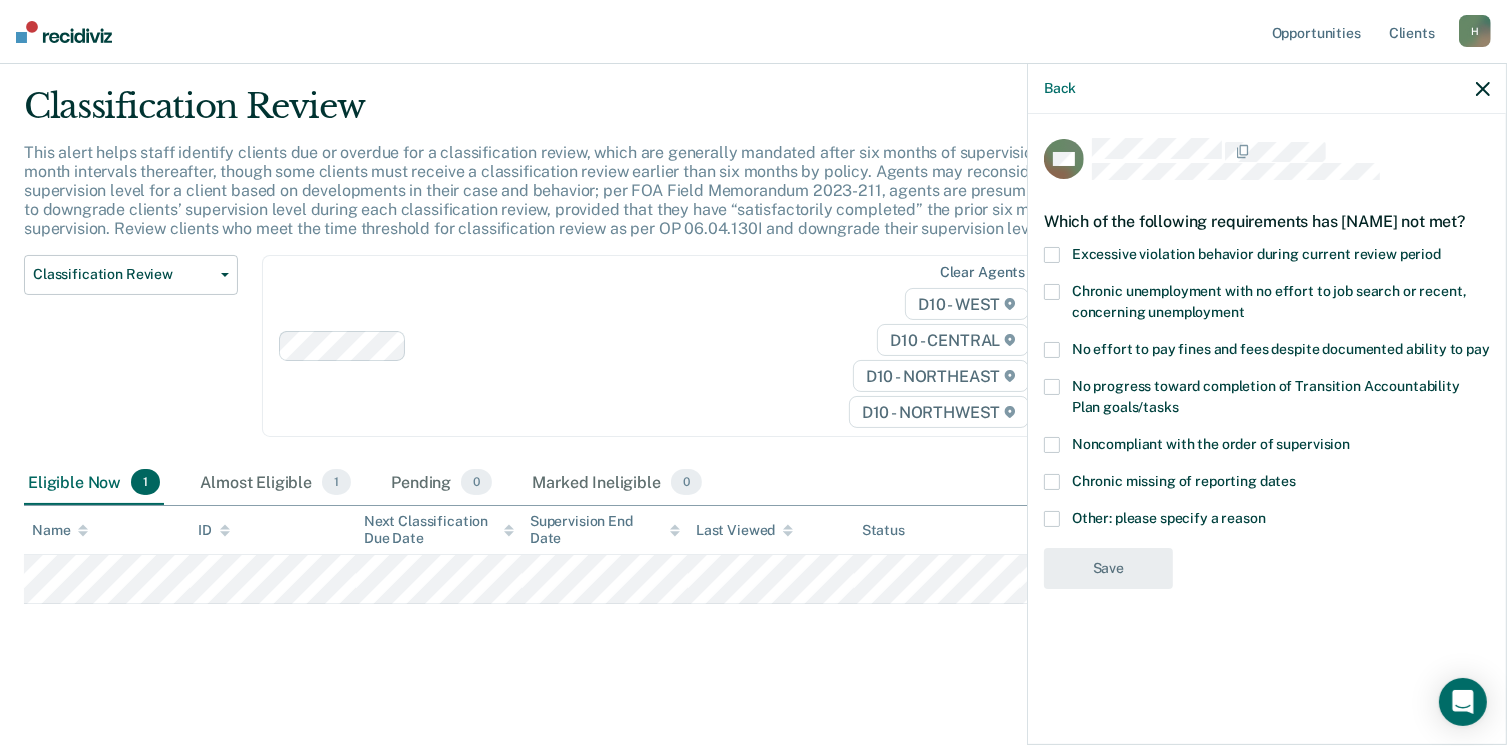 click at bounding box center [1052, 519] 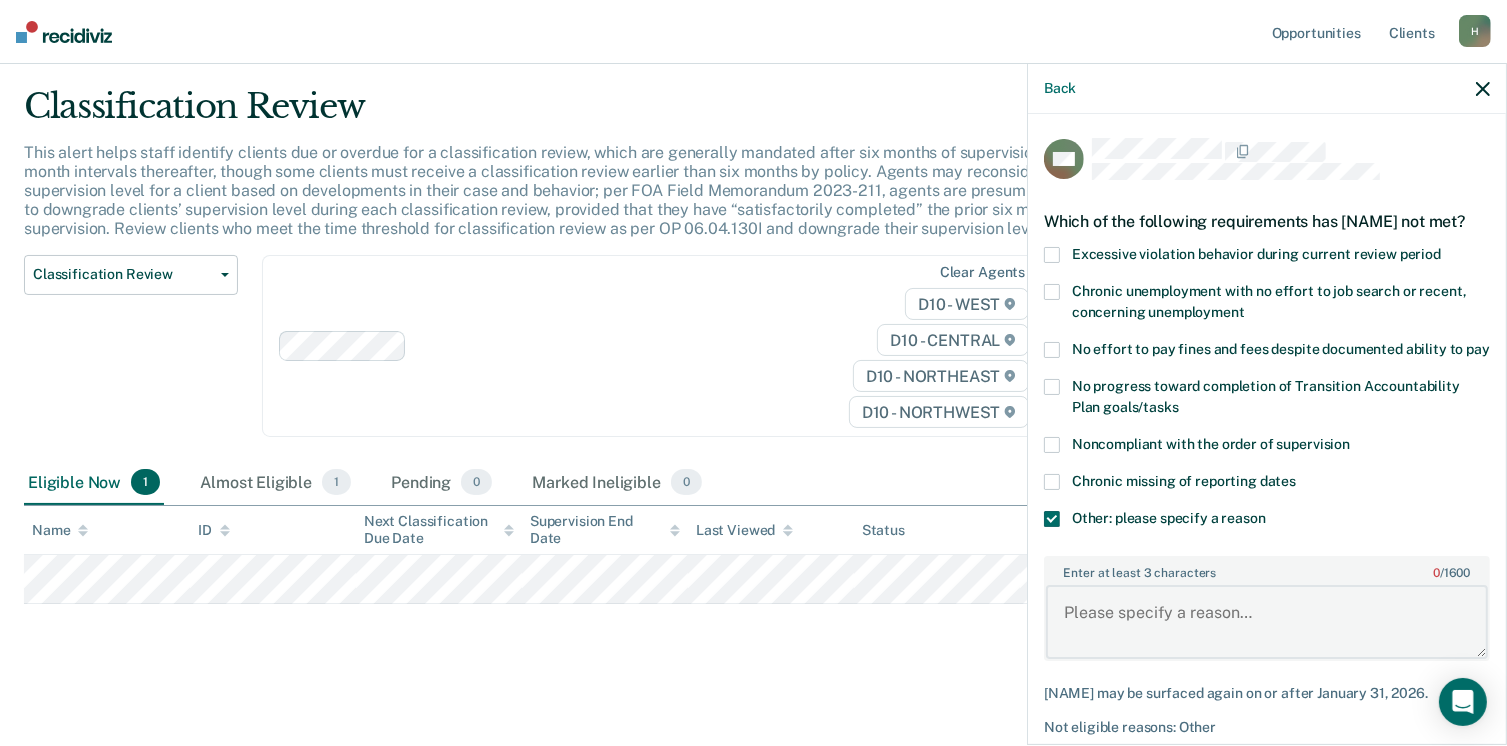 click on "Enter at least 3 characters 0  /  1600" at bounding box center (1267, 622) 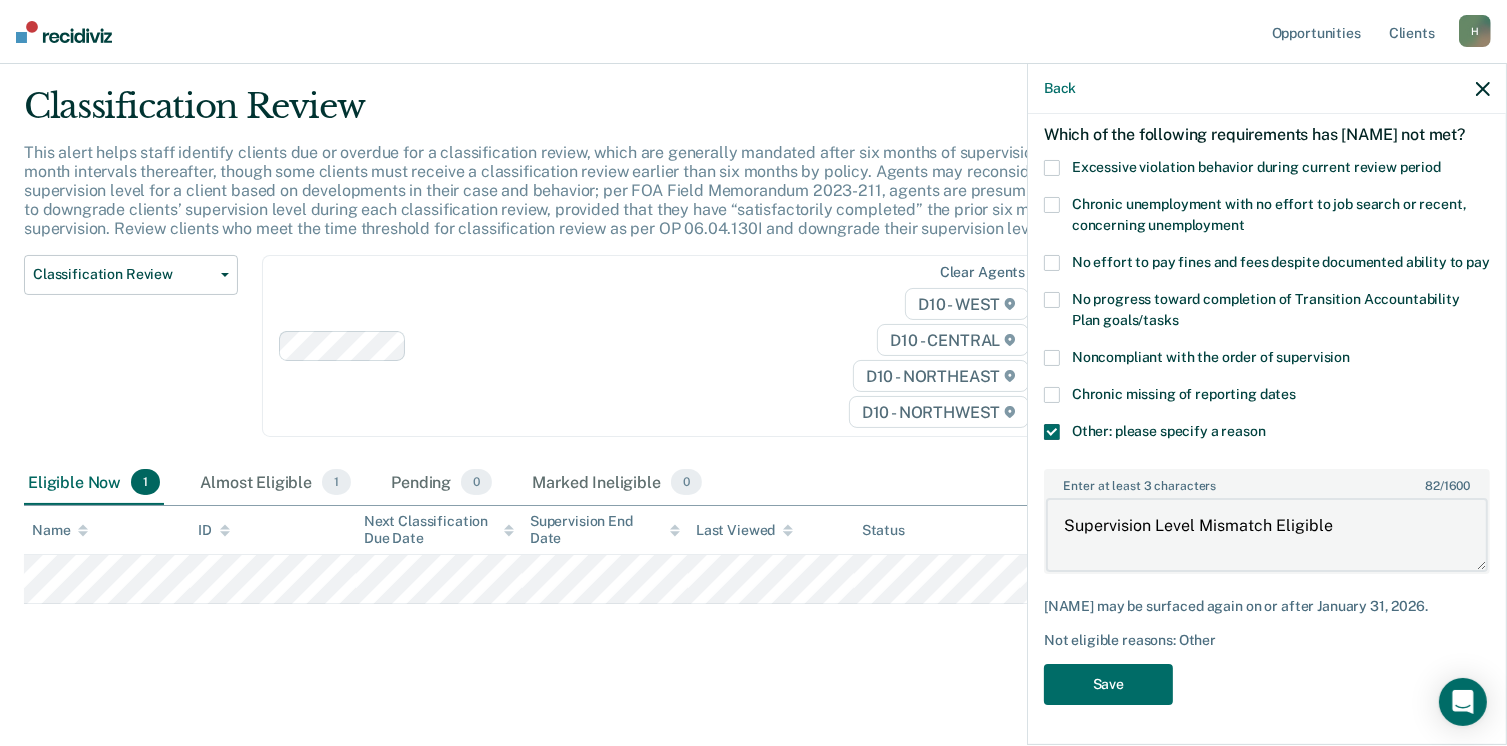 scroll, scrollTop: 140, scrollLeft: 0, axis: vertical 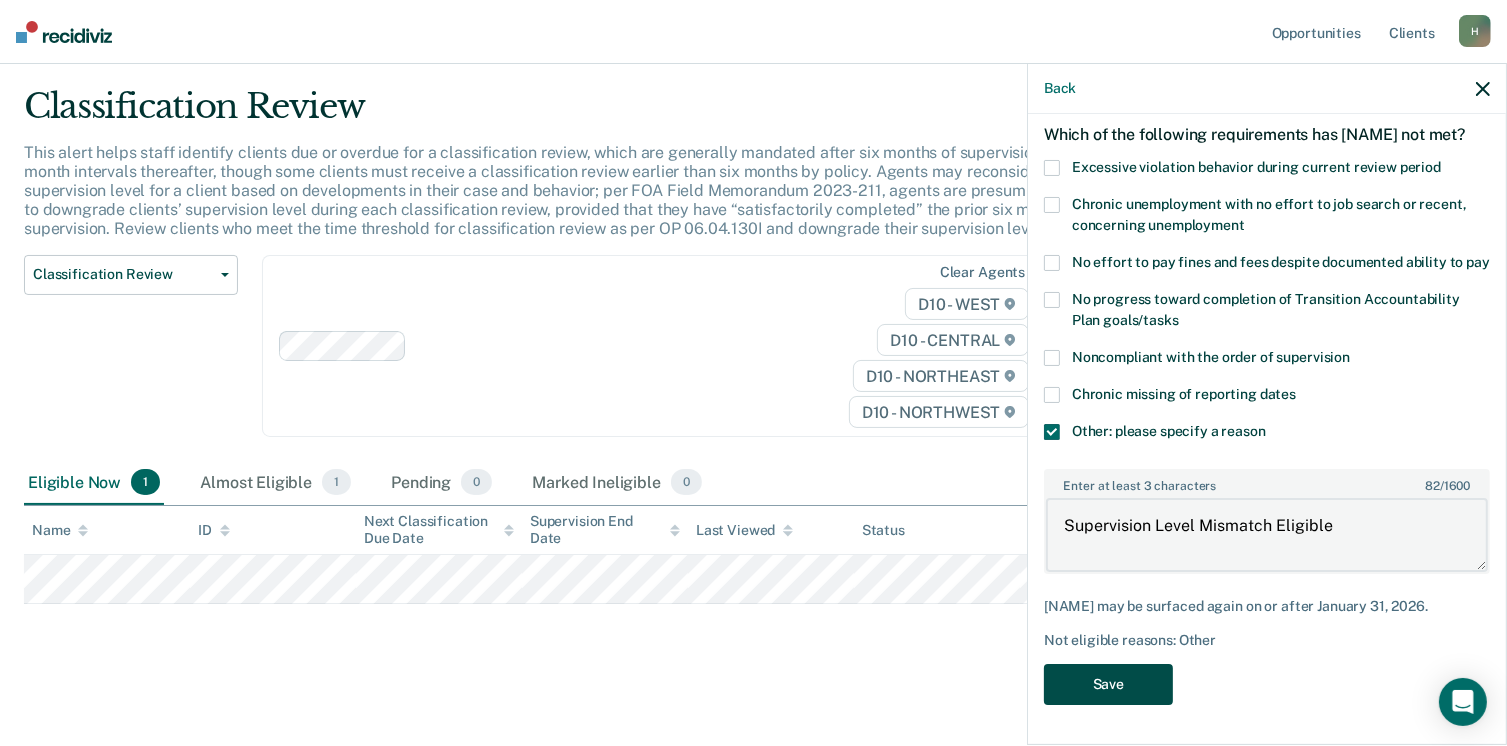 type on "Supervision Level Mismatch Eligible" 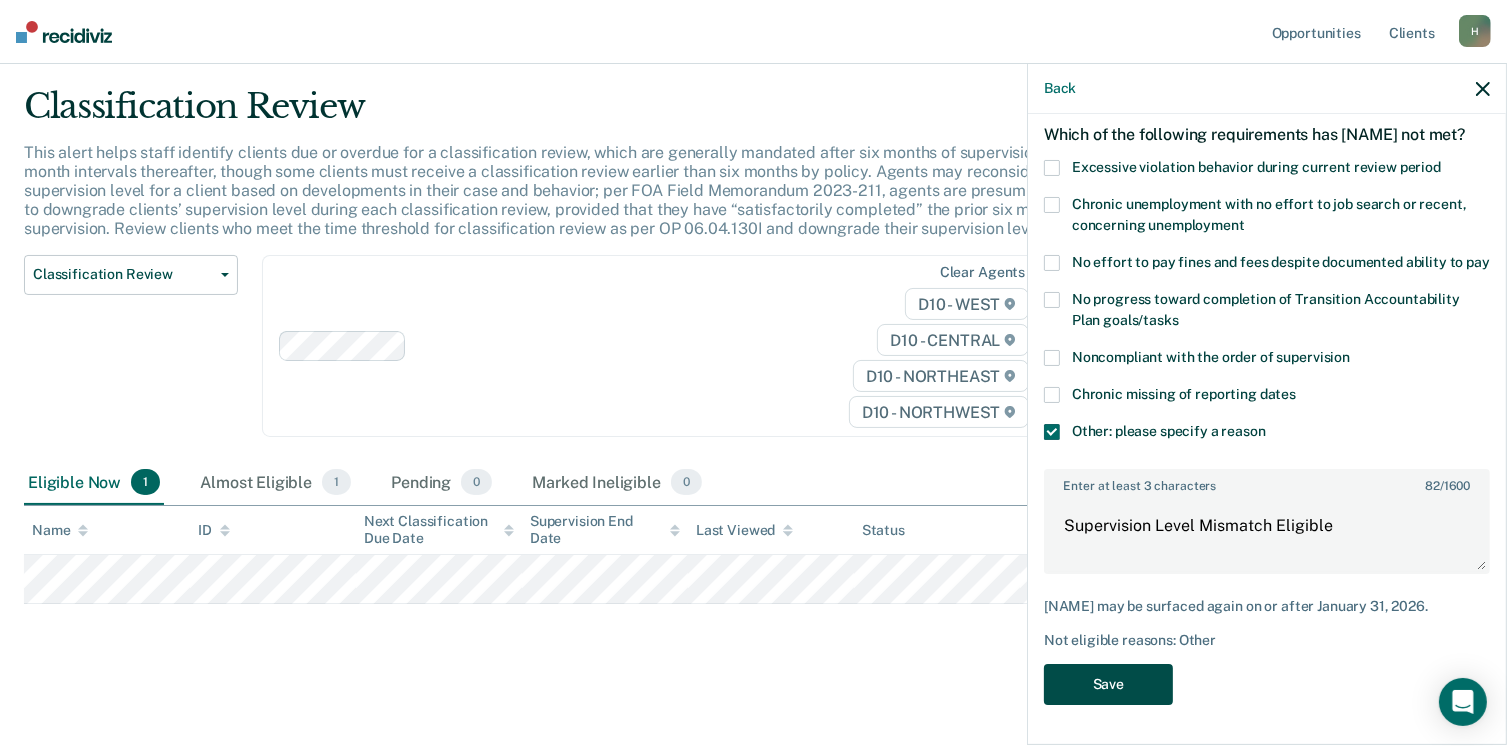 click on "Save" at bounding box center [1108, 684] 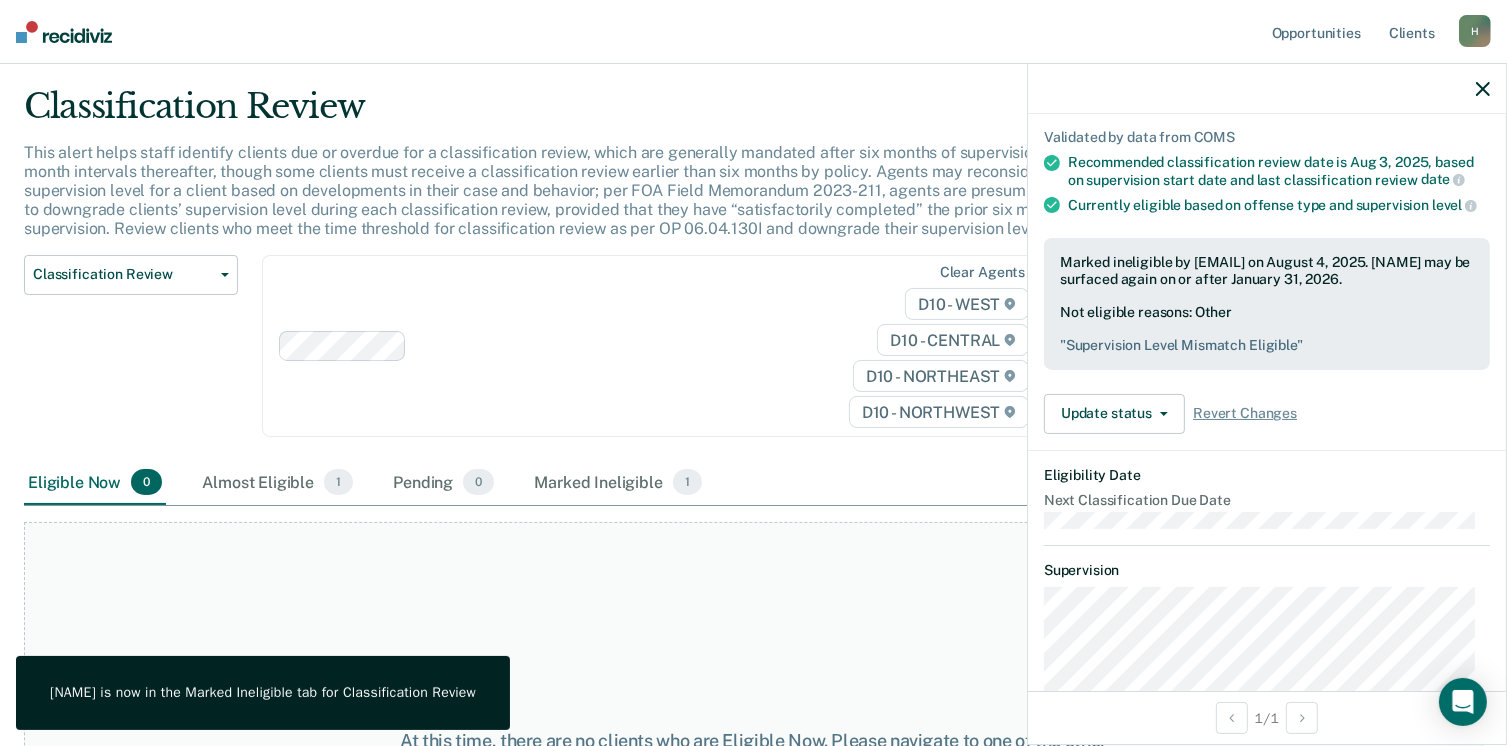 click on "At this time, there are no clients who are Eligible Now. Please navigate to one of the other tabs." at bounding box center (753, 751) 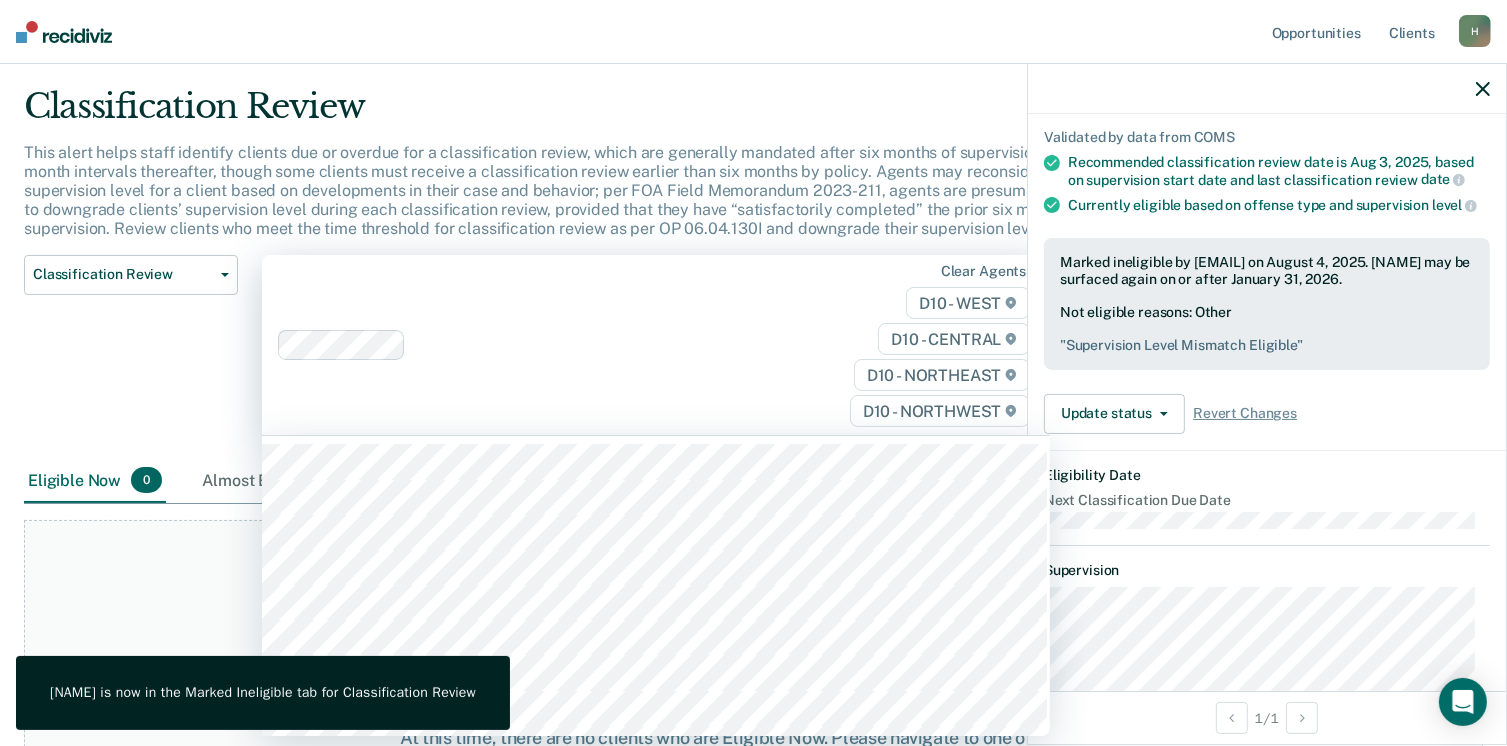 click on "Clear   agents D10 - WEST   D10 - CENTRAL   D10 - NORTHEAST   D10 - NORTHWEST" at bounding box center [656, 345] 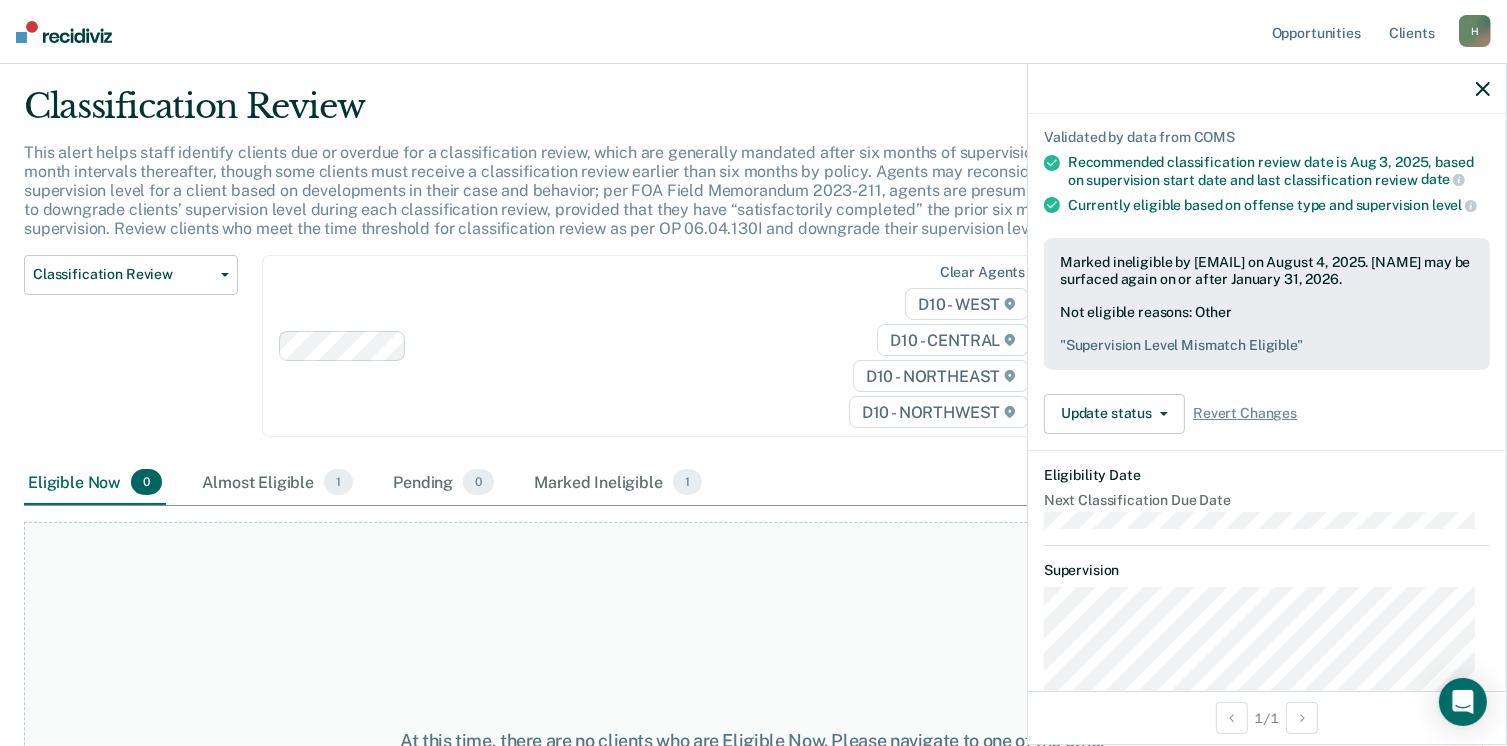 click on "Classification Review Classification Review Early Discharge Minimum Telephone Reporting Overdue for Discharge Supervision Level Mismatch" at bounding box center (131, 358) 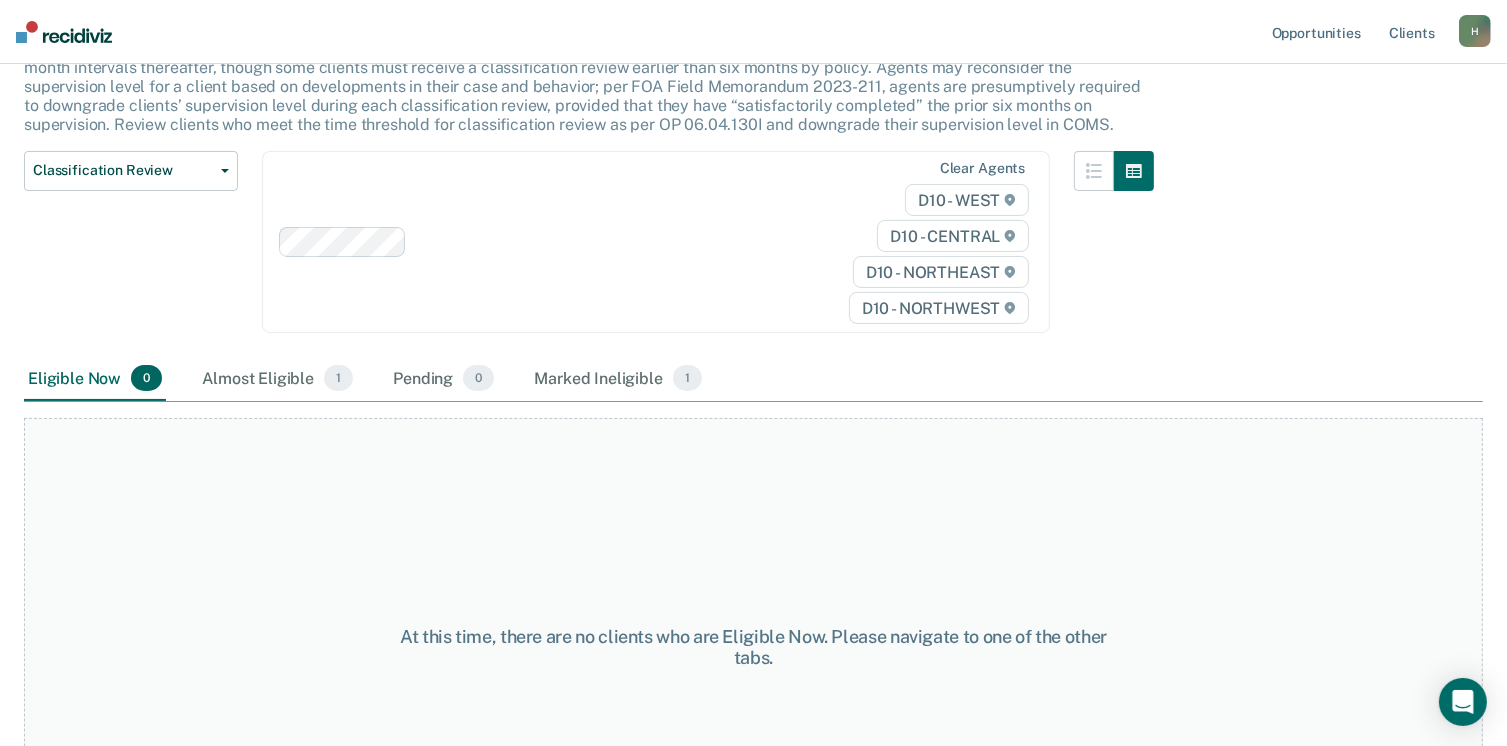 scroll, scrollTop: 0, scrollLeft: 0, axis: both 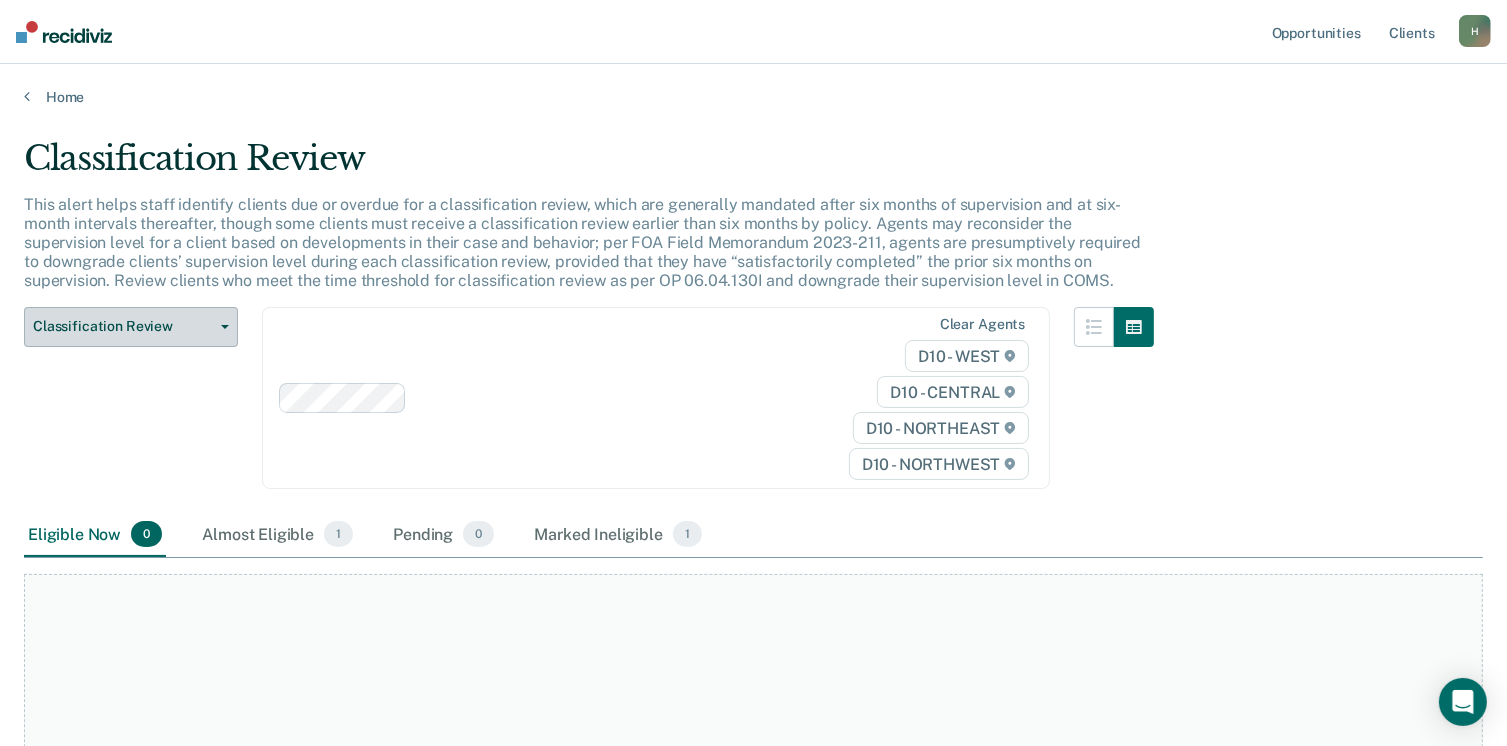 click on "Classification Review" at bounding box center [123, 326] 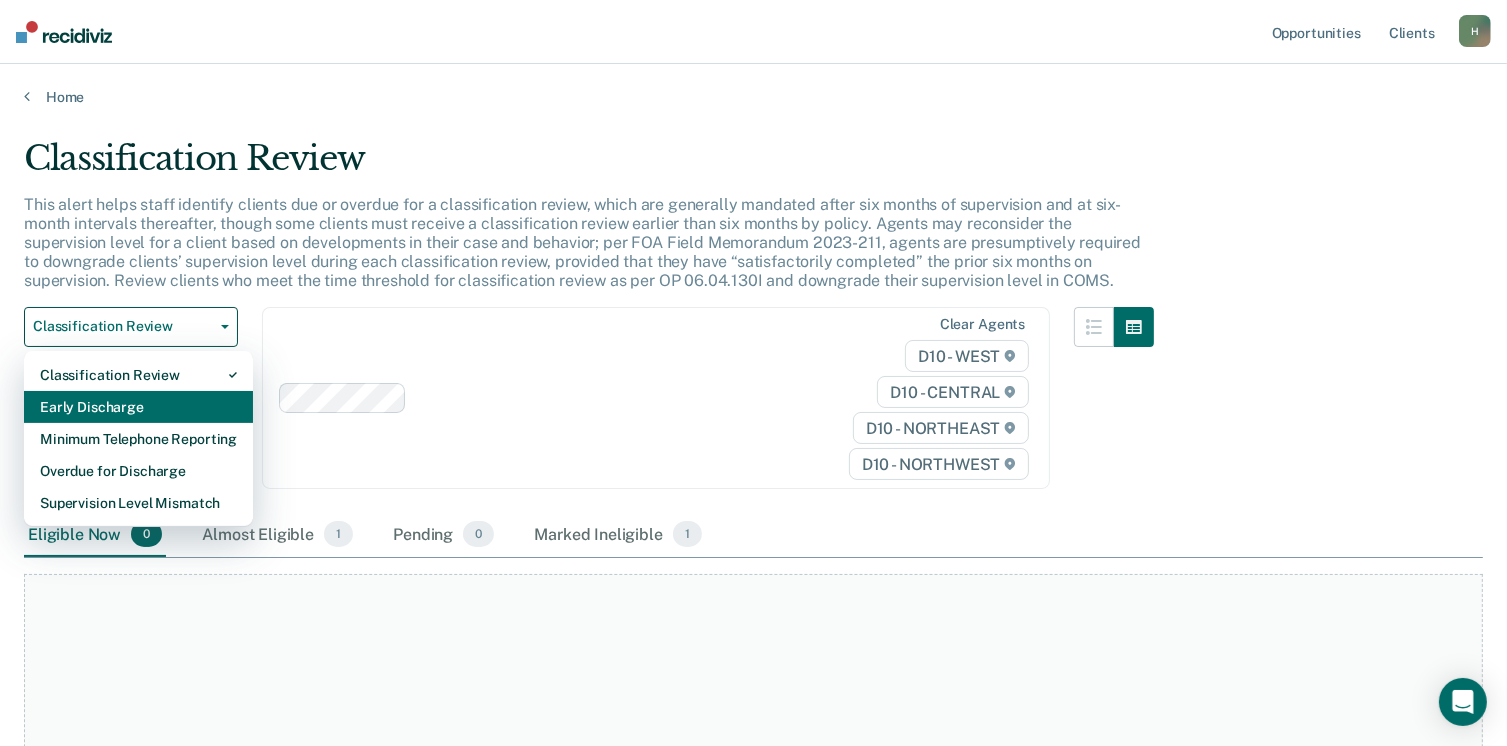 click on "Early Discharge" at bounding box center [138, 407] 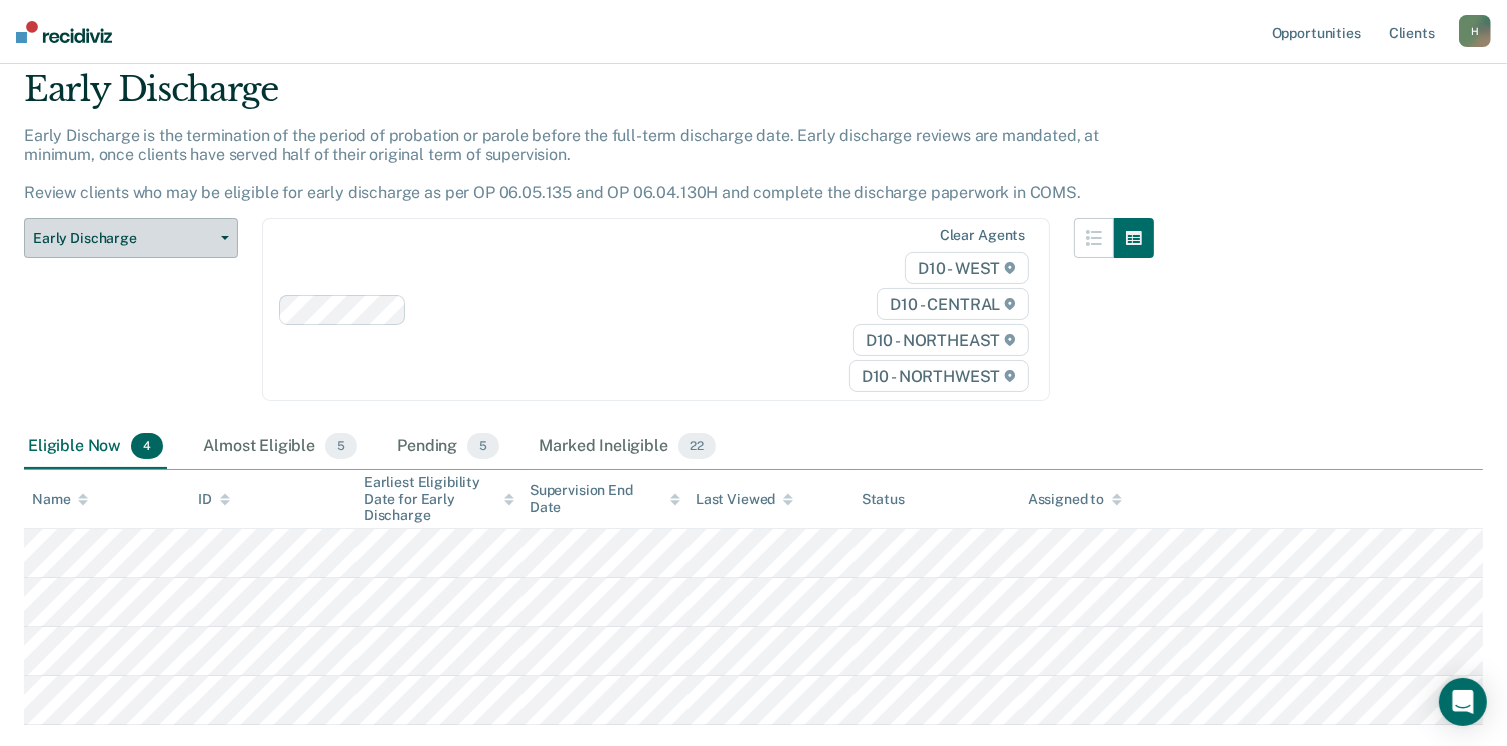 scroll, scrollTop: 189, scrollLeft: 0, axis: vertical 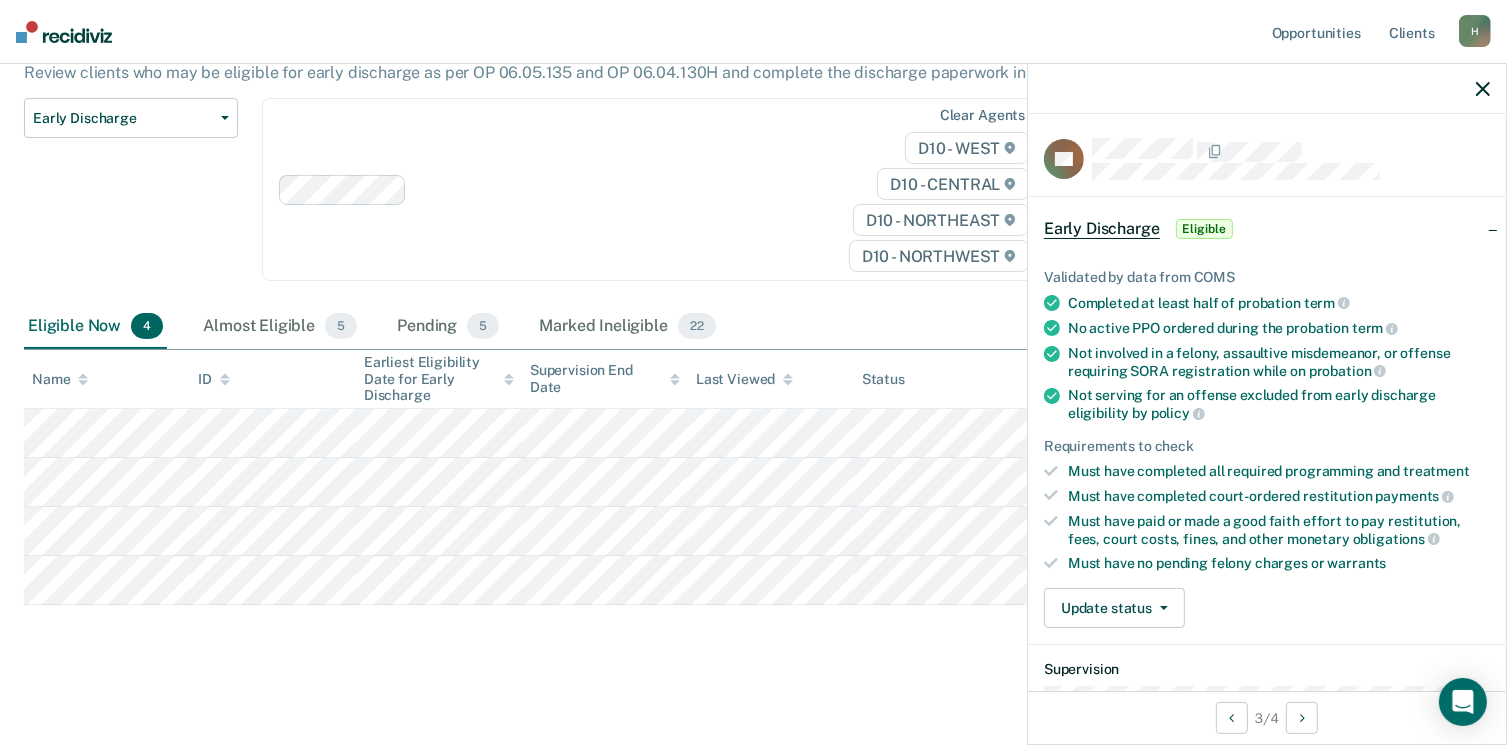 click on "Eligible" at bounding box center (1204, 229) 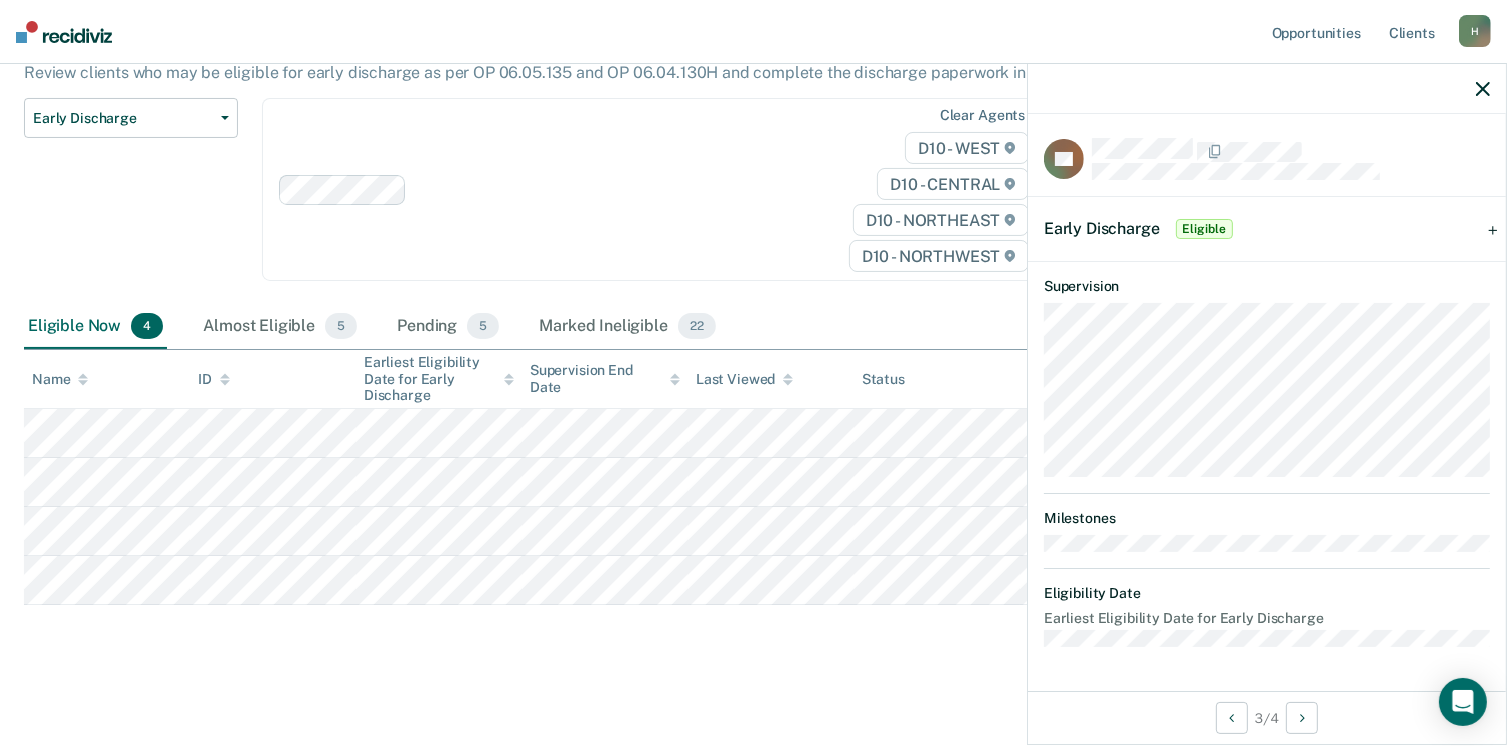 click on "Eligible" at bounding box center [1204, 229] 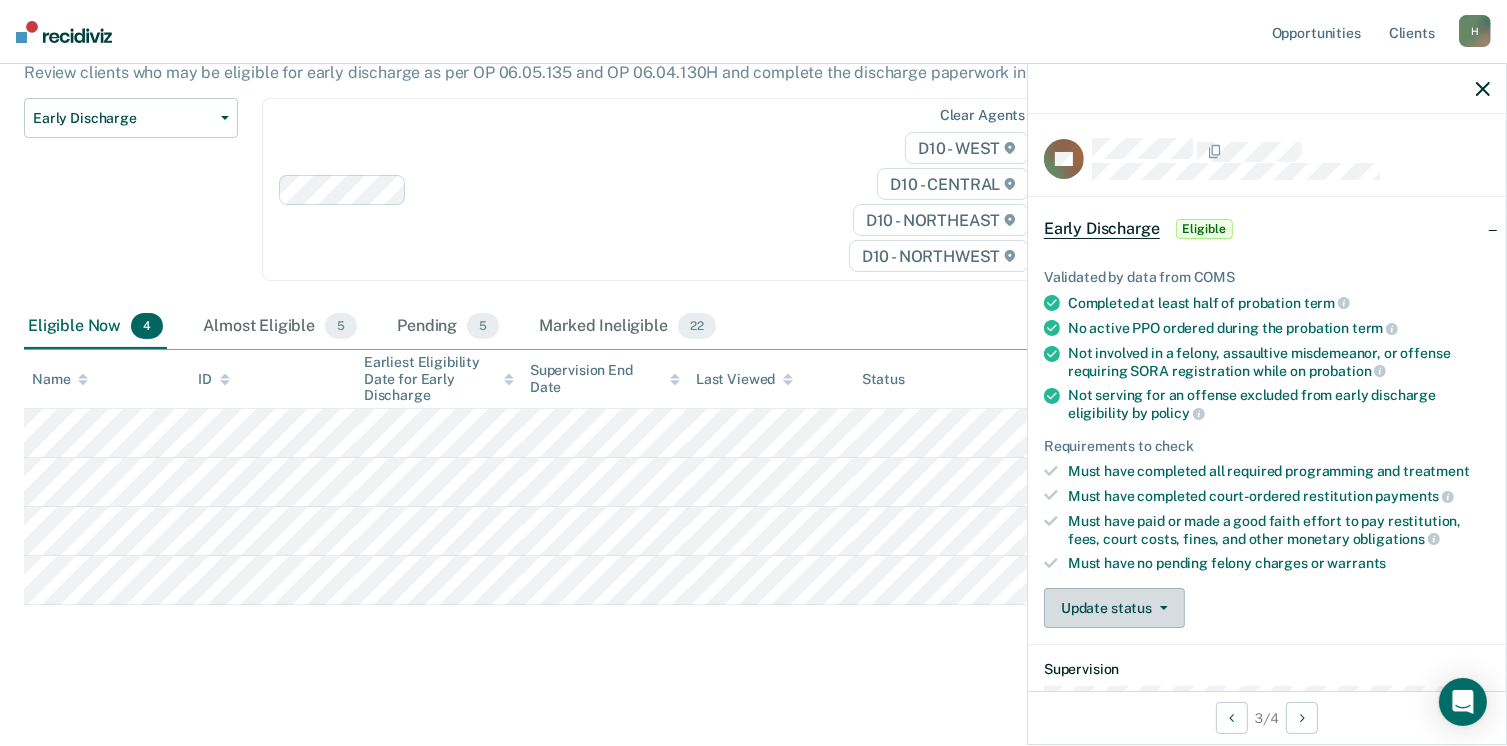 click on "Update status" at bounding box center (1114, 608) 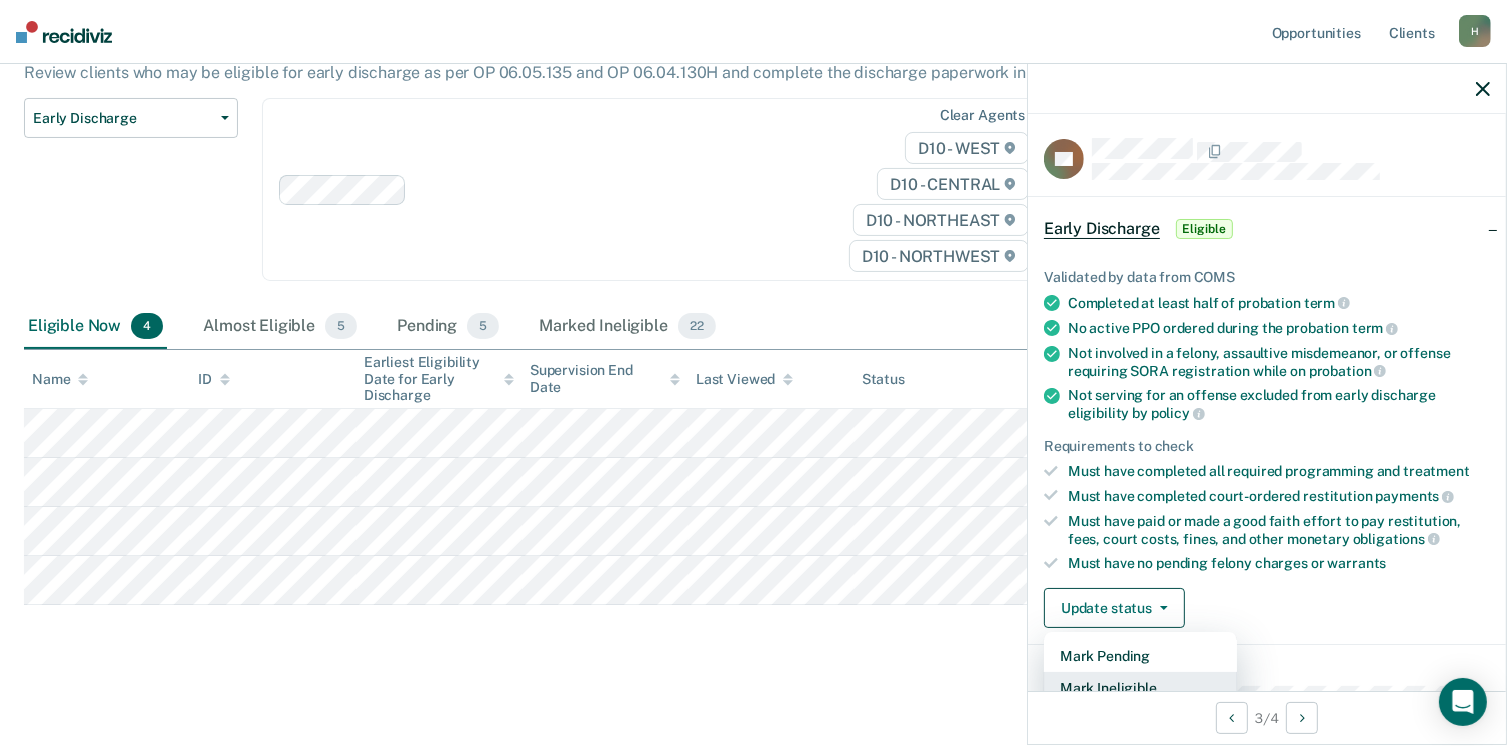 scroll, scrollTop: 5, scrollLeft: 0, axis: vertical 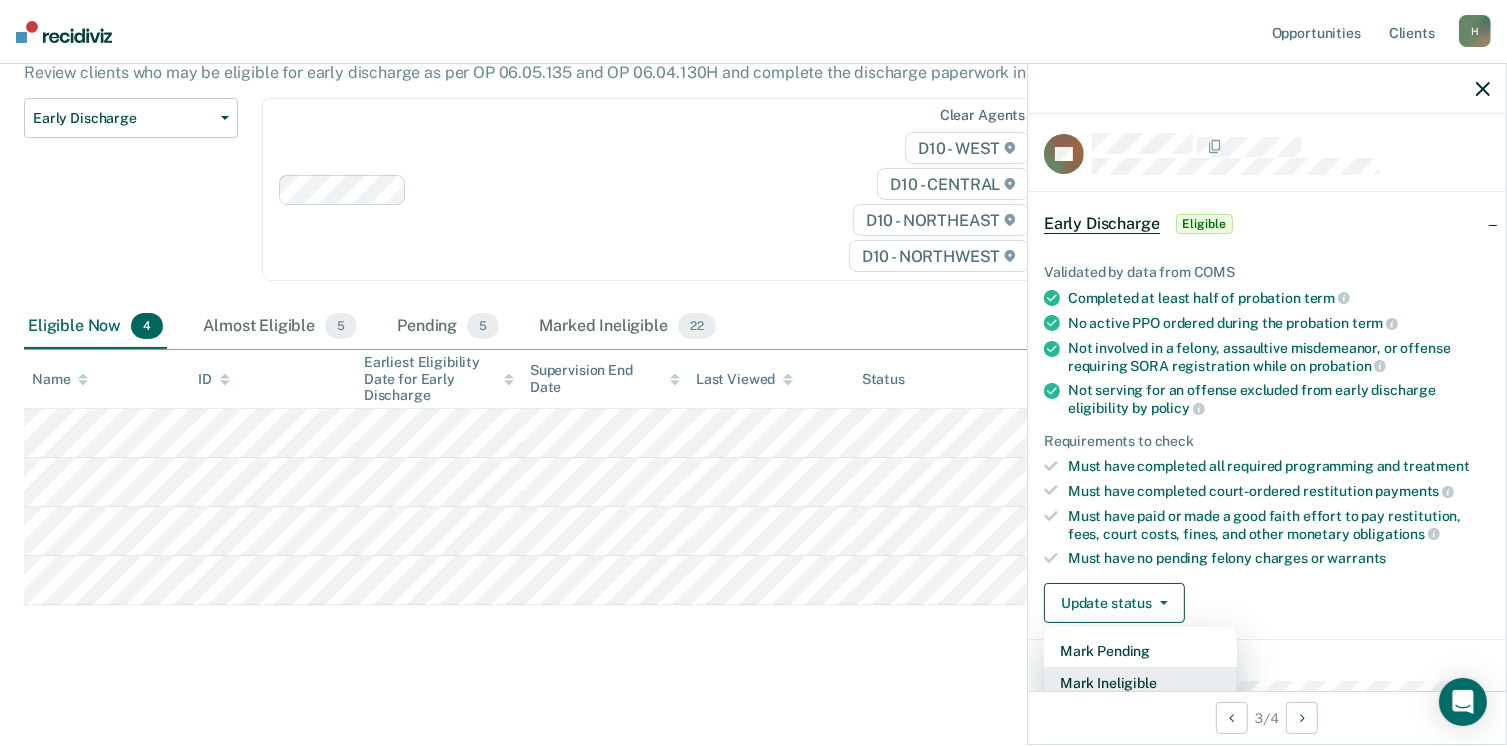 click on "Mark Ineligible" at bounding box center [1140, 683] 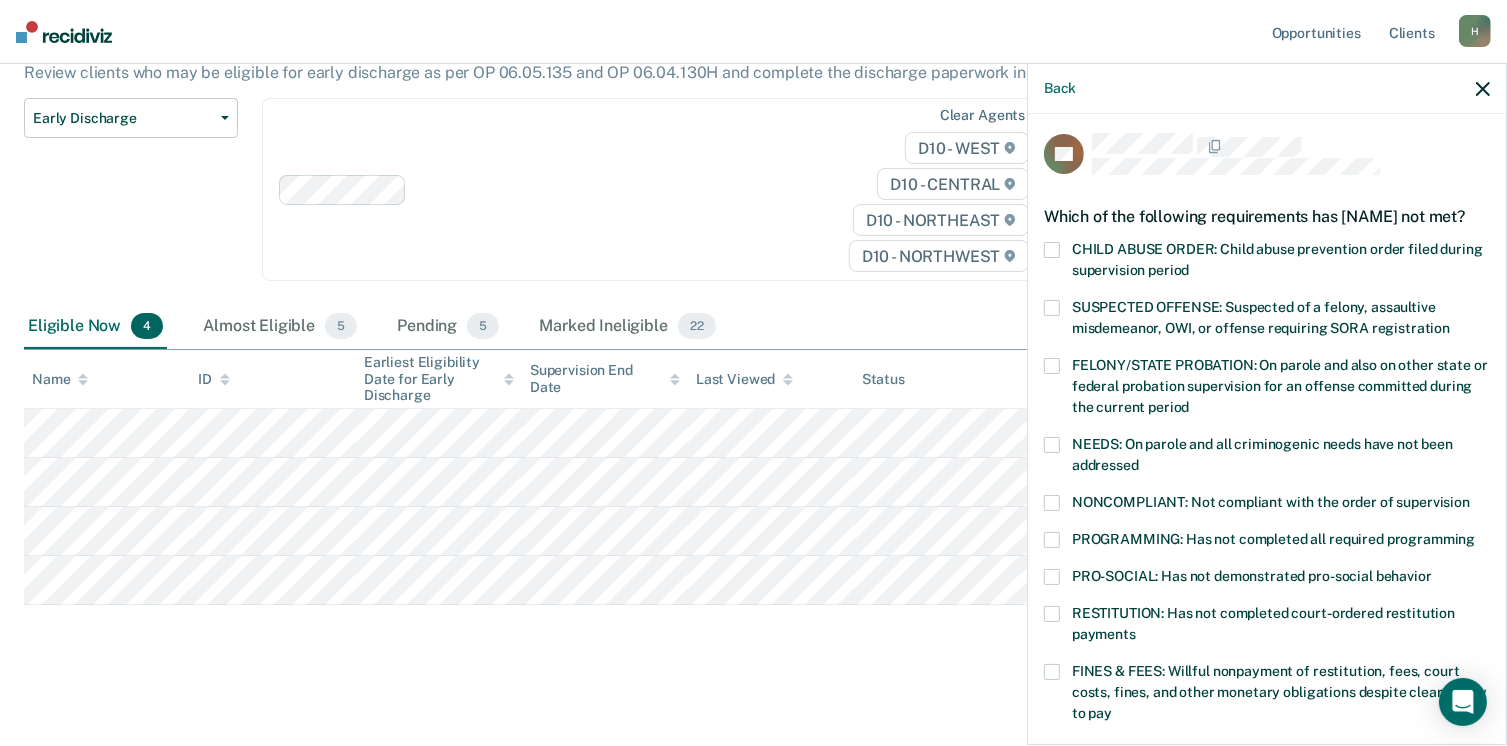 click at bounding box center (1052, 503) 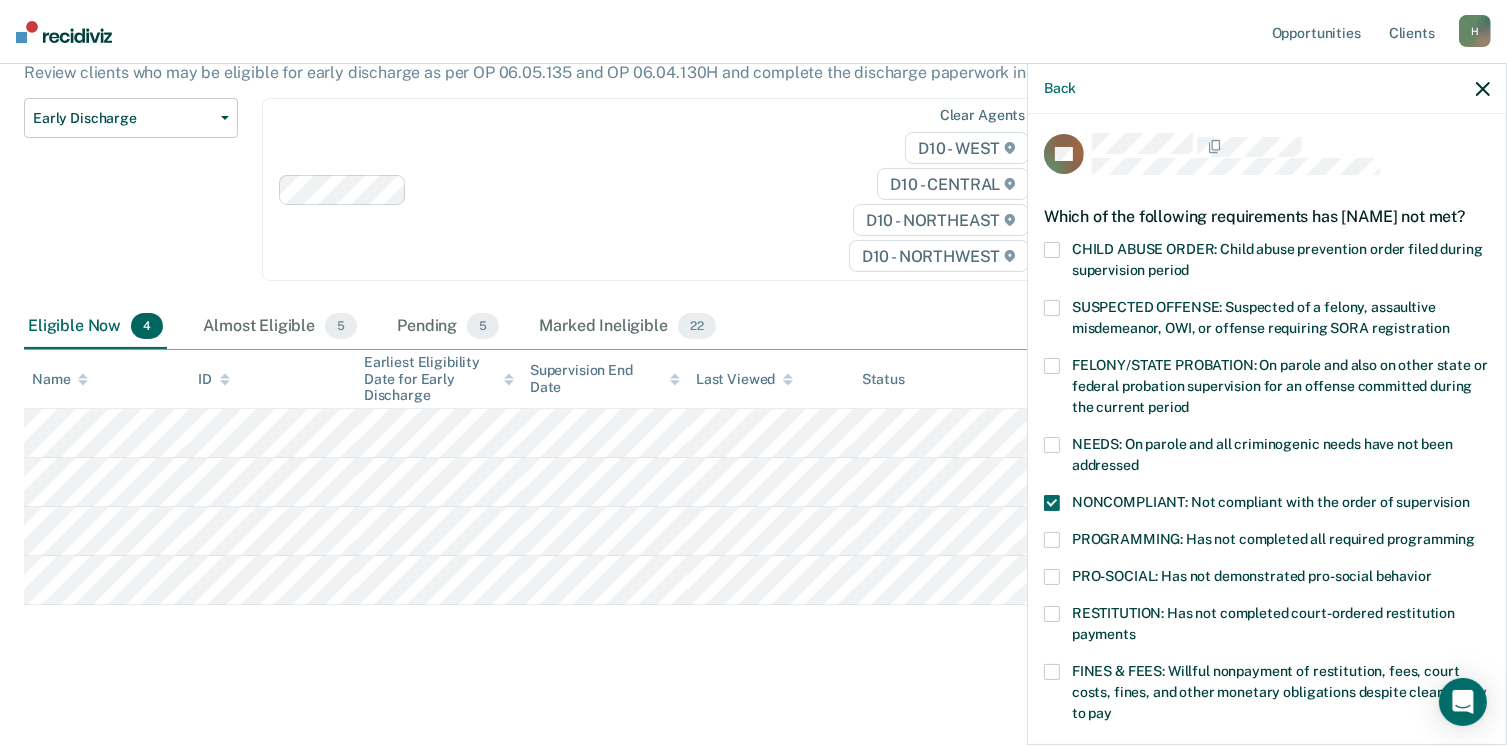 click at bounding box center [1052, 540] 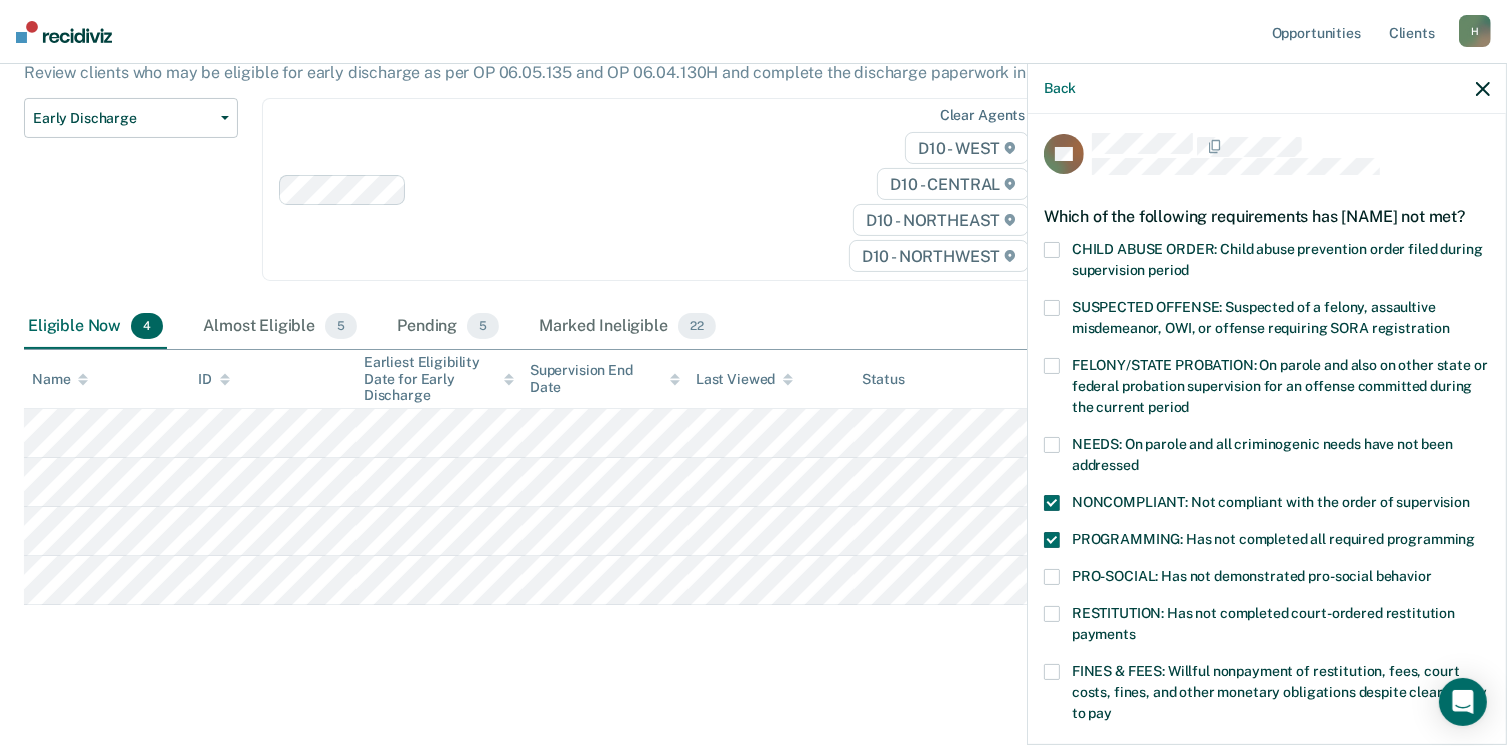 click at bounding box center [1052, 577] 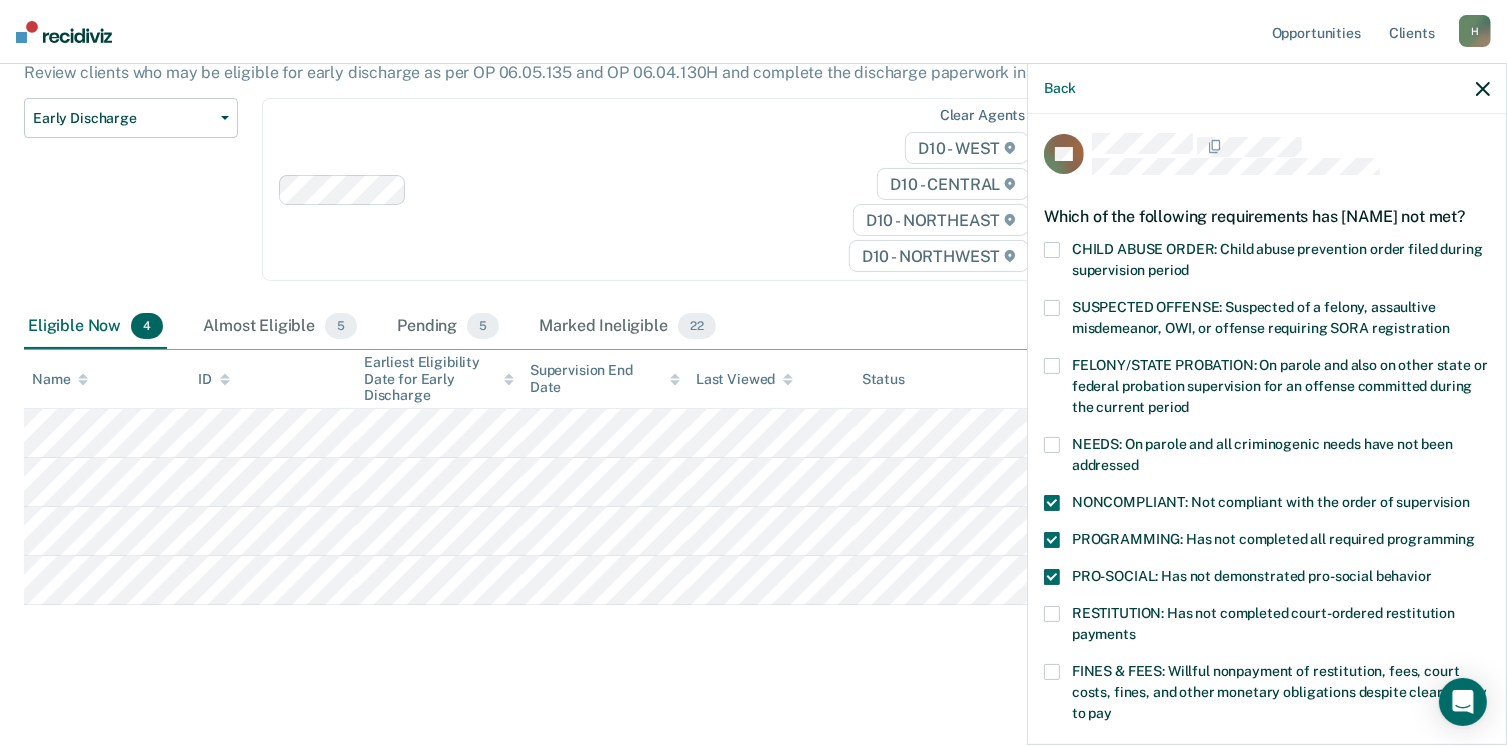 click at bounding box center (1052, 308) 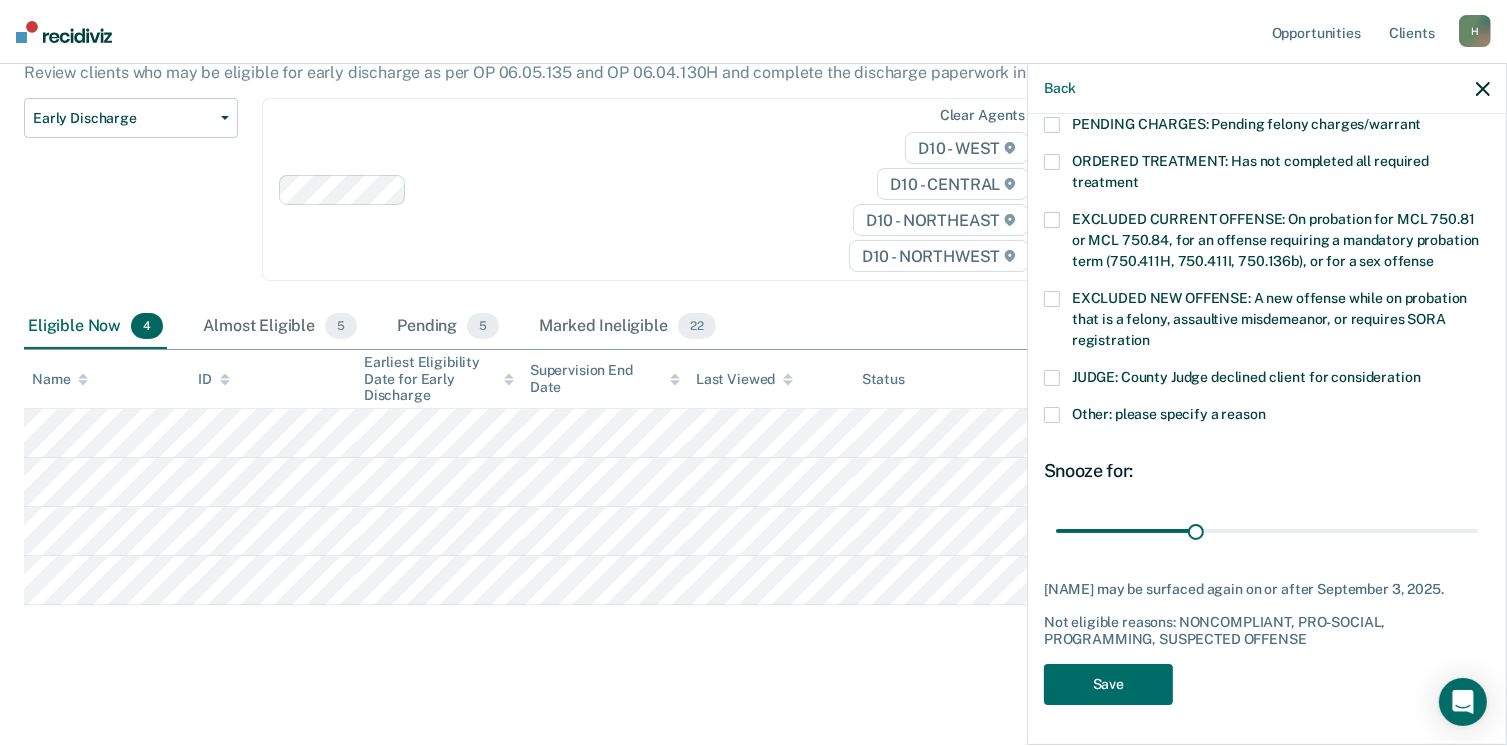 scroll, scrollTop: 647, scrollLeft: 0, axis: vertical 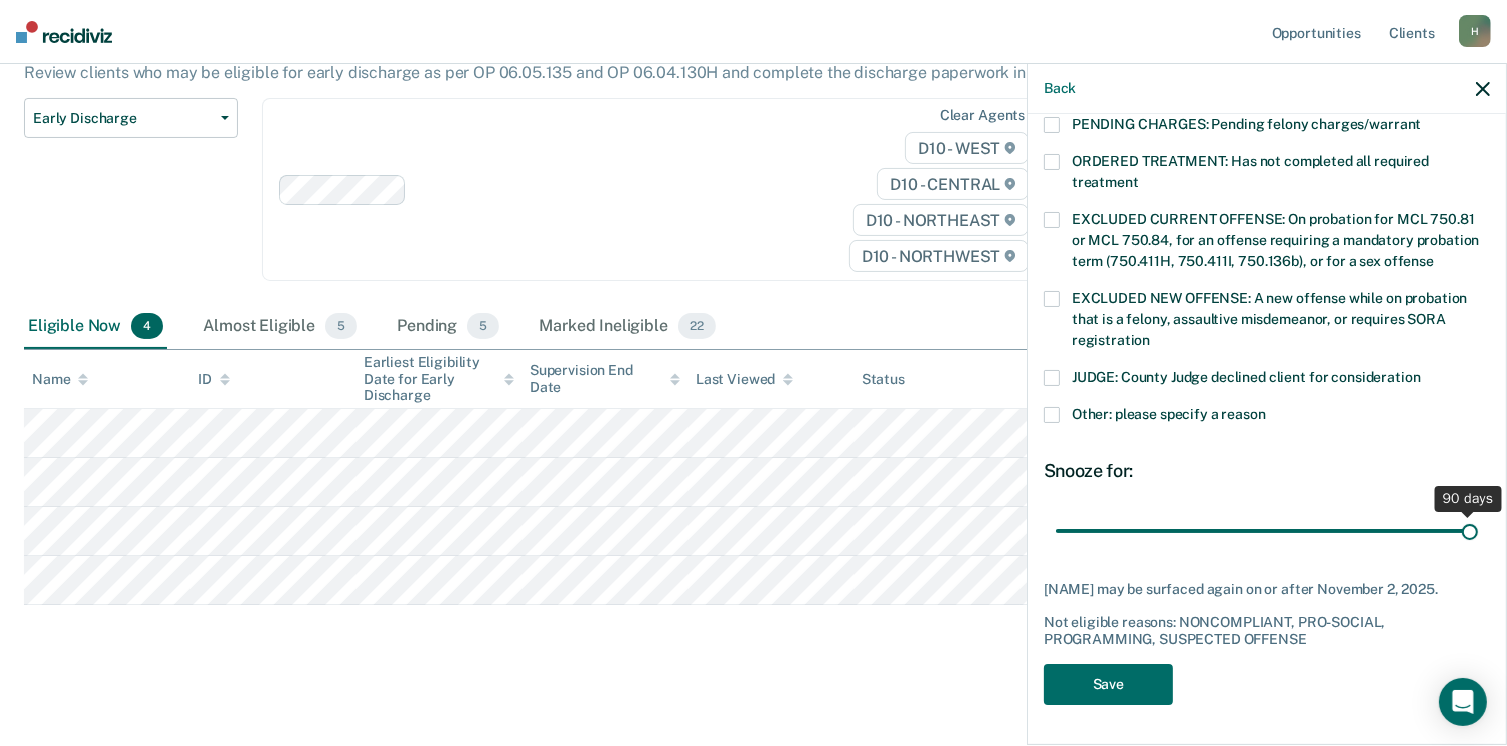 drag, startPoint x: 1187, startPoint y: 525, endPoint x: 1468, endPoint y: 544, distance: 281.6416 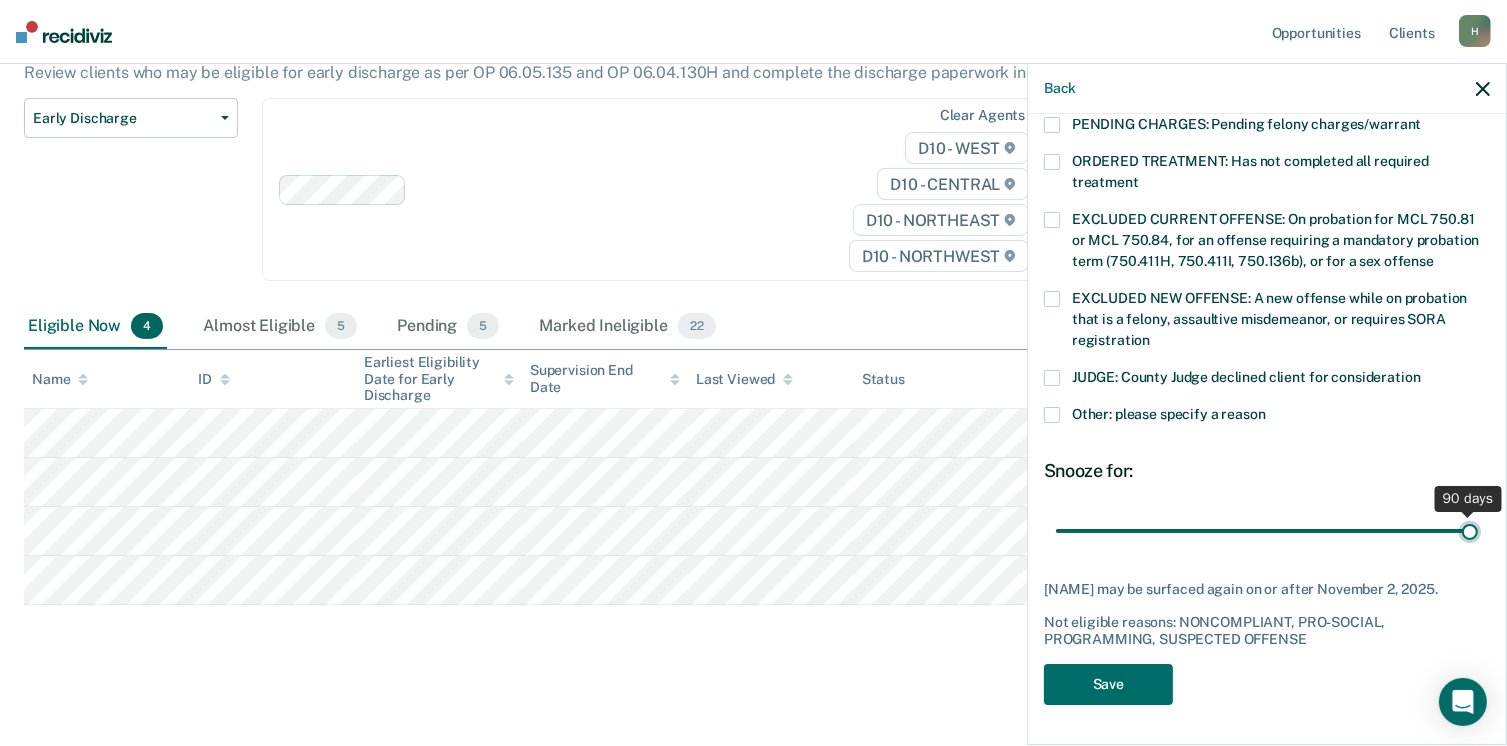 type on "90" 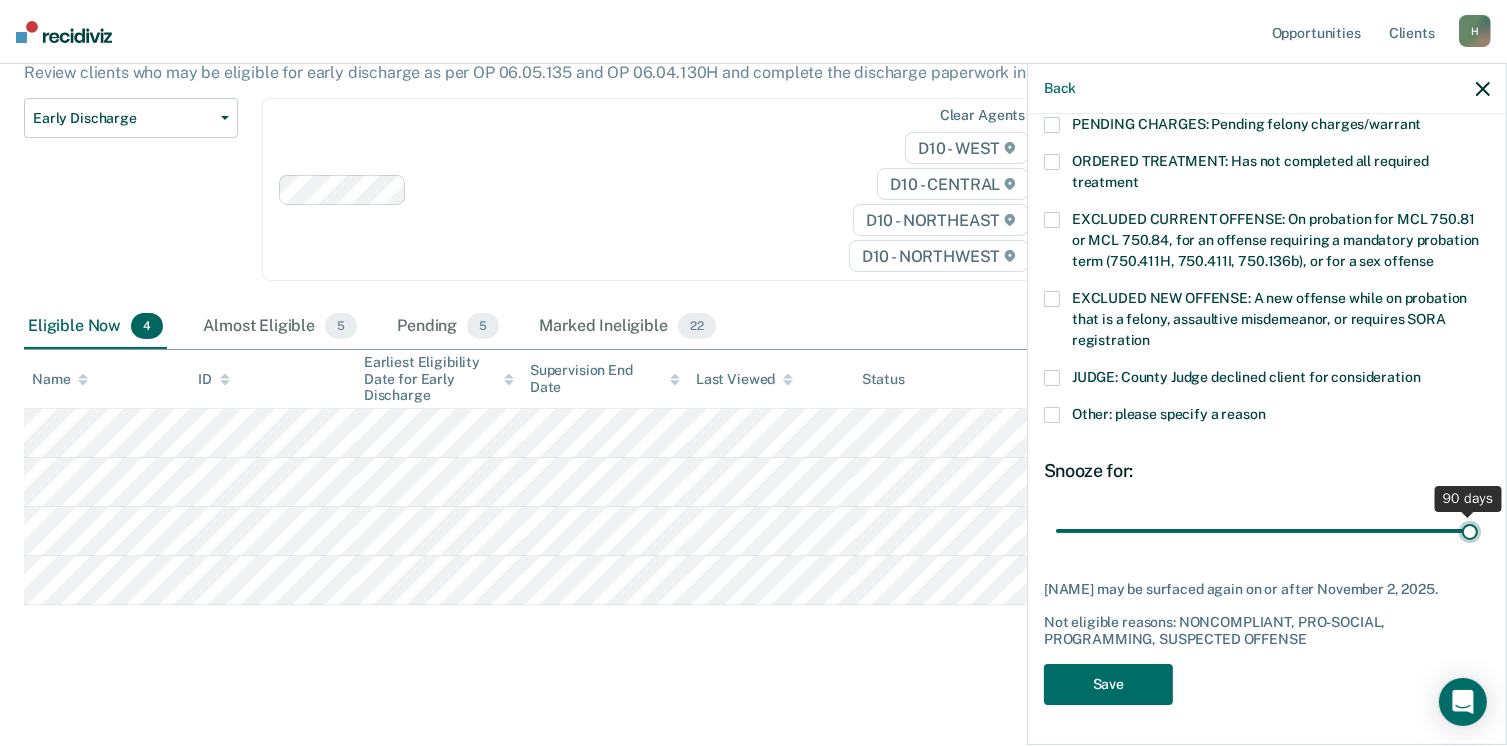 click at bounding box center [1267, 531] 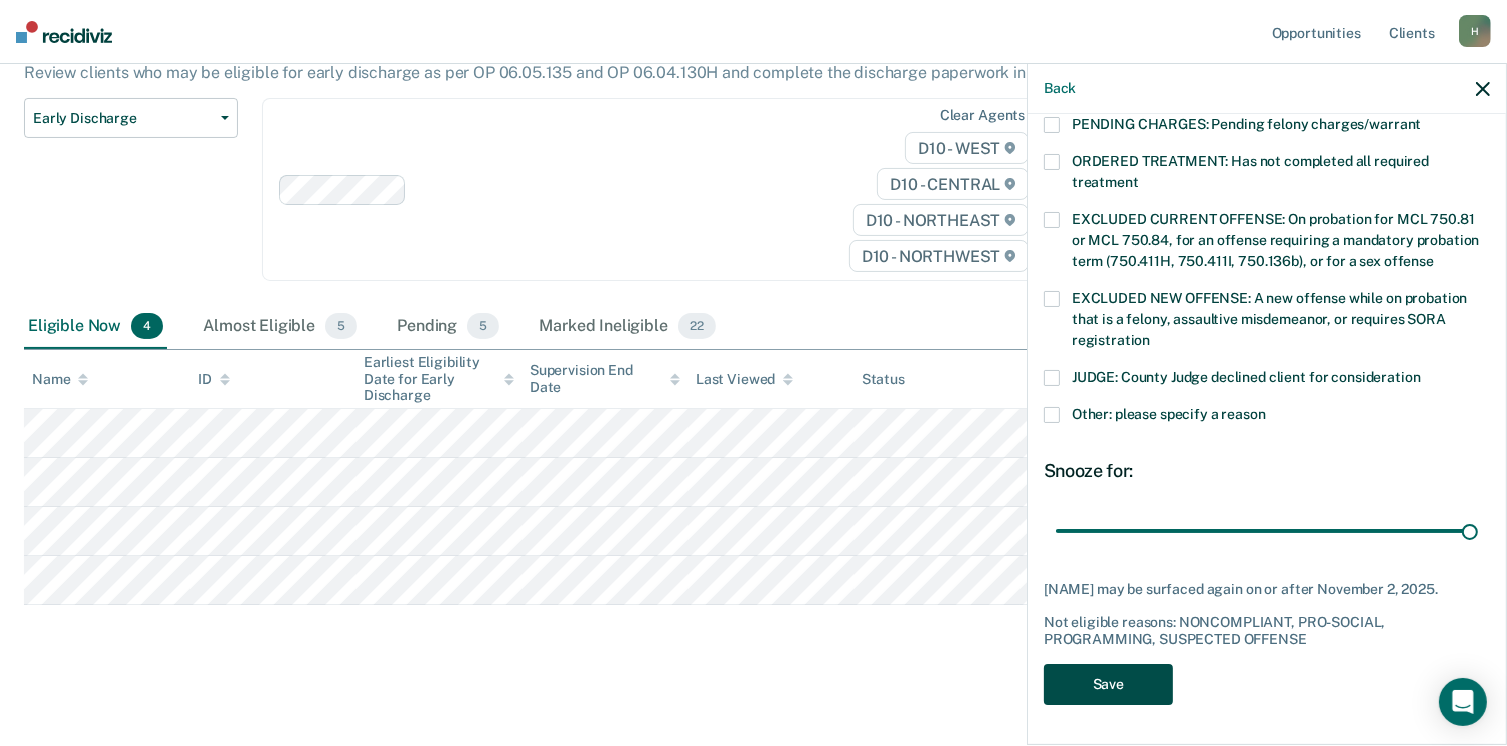 click on "Save" at bounding box center (1108, 684) 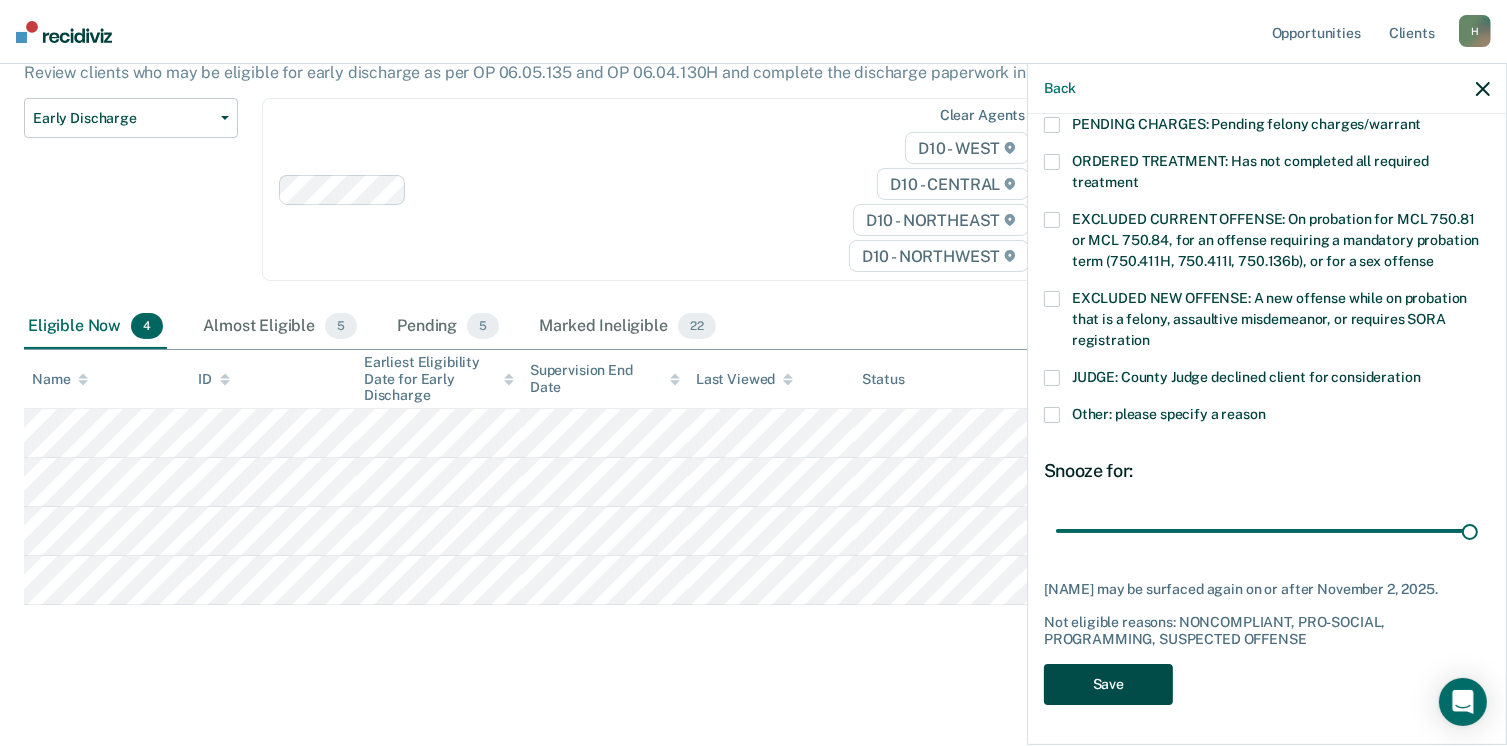 scroll, scrollTop: 140, scrollLeft: 0, axis: vertical 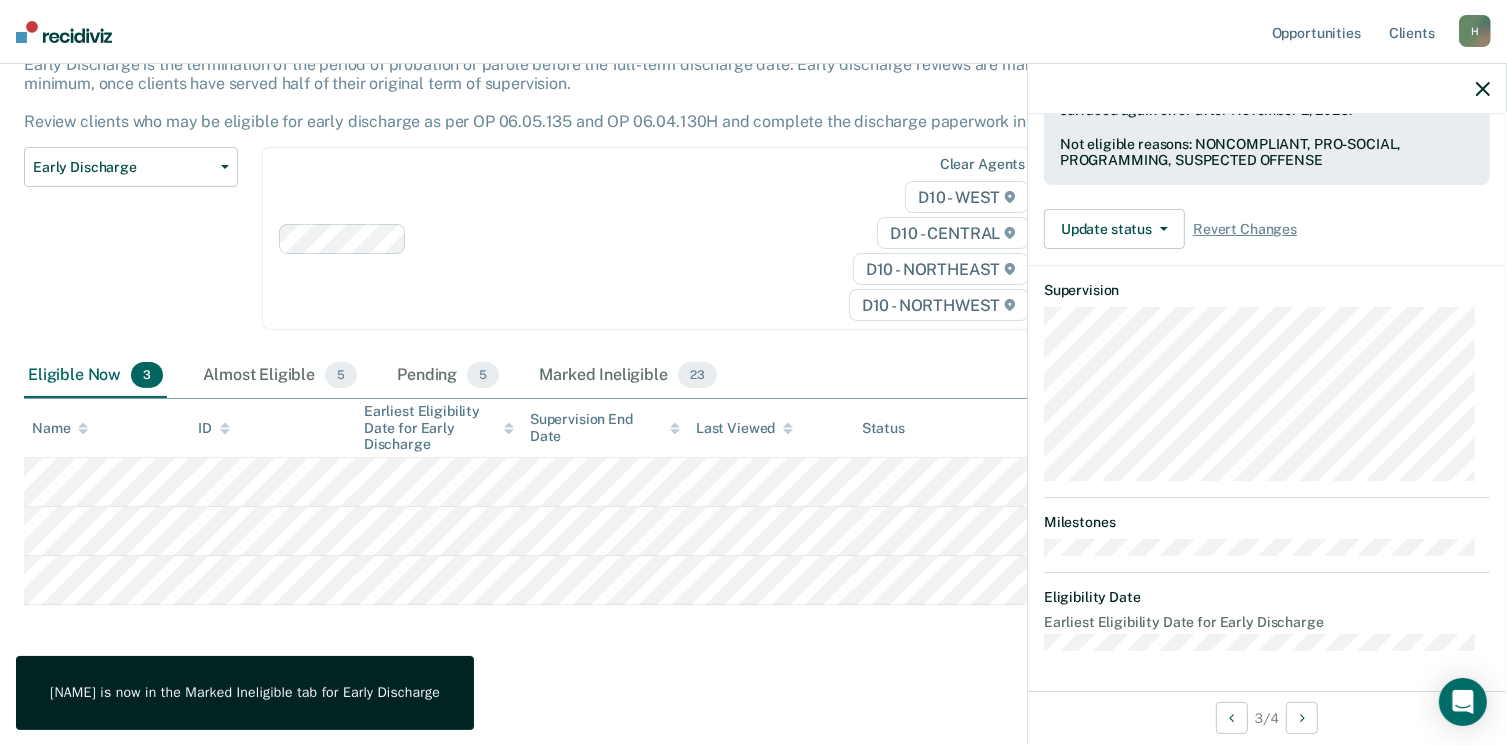click on "Early Discharge   Early Discharge is the termination of the period of probation or parole before the full-term discharge date. Early discharge reviews are mandated, at minimum, once clients have served half of their original term of supervision. Review clients who may be eligible for early discharge as per OP 06.05.135 and OP 06.04.130H and complete the discharge paperwork in COMS. Early Discharge Classification Review Early Discharge Minimum Telephone Reporting Overdue for Discharge Supervision Level Mismatch Clear   agents D10 - WEST   D10 - CENTRAL   D10 - NORTHEAST   D10 - NORTHWEST   Eligible Now 3 Almost Eligible 5 Pending 5 Marked Ineligible 23
To pick up a draggable item, press the space bar.
While dragging, use the arrow keys to move the item.
Press space again to drop the item in its new position, or press escape to cancel.
Name ID Earliest Eligibility Date for Early Discharge Supervision End Date Last Viewed Status Assigned to" at bounding box center (753, 354) 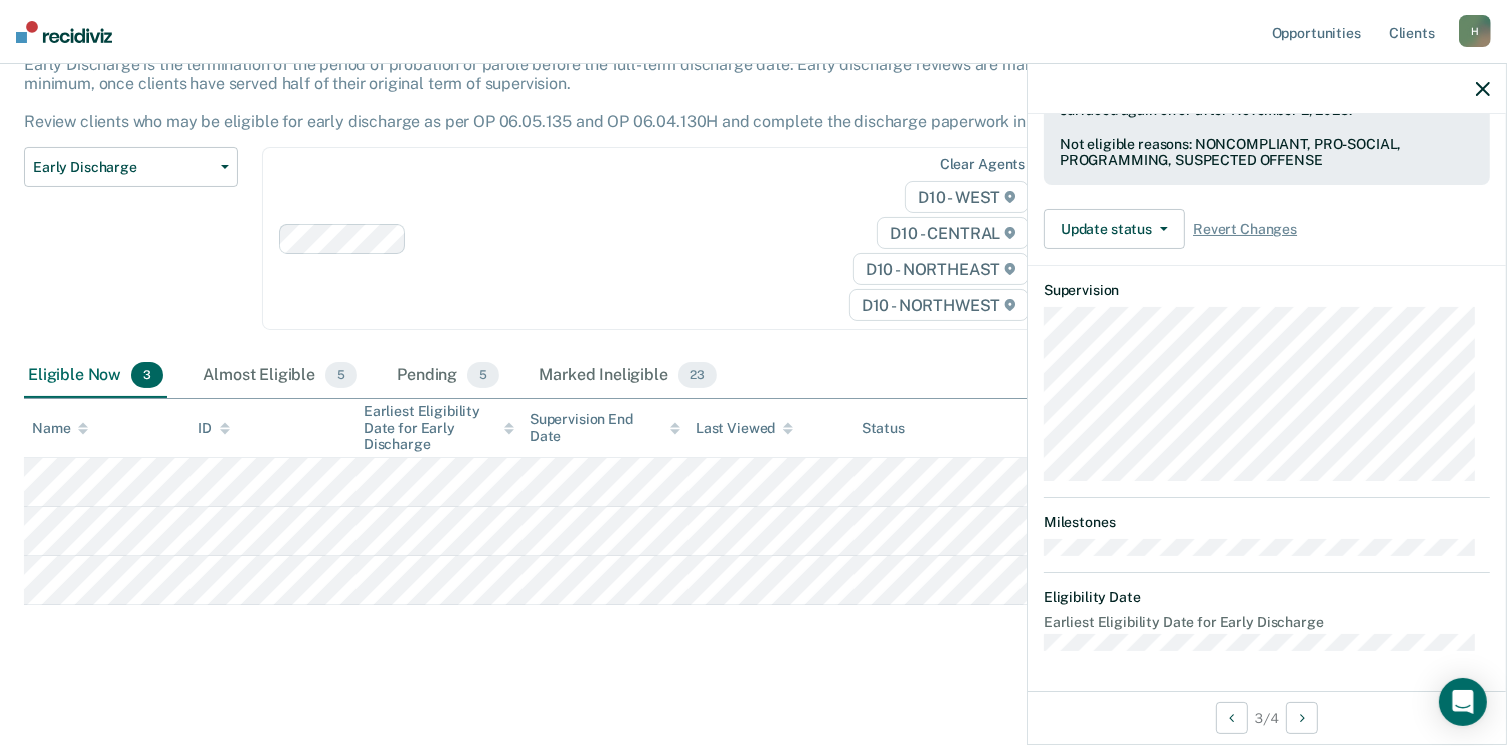 scroll, scrollTop: 371, scrollLeft: 0, axis: vertical 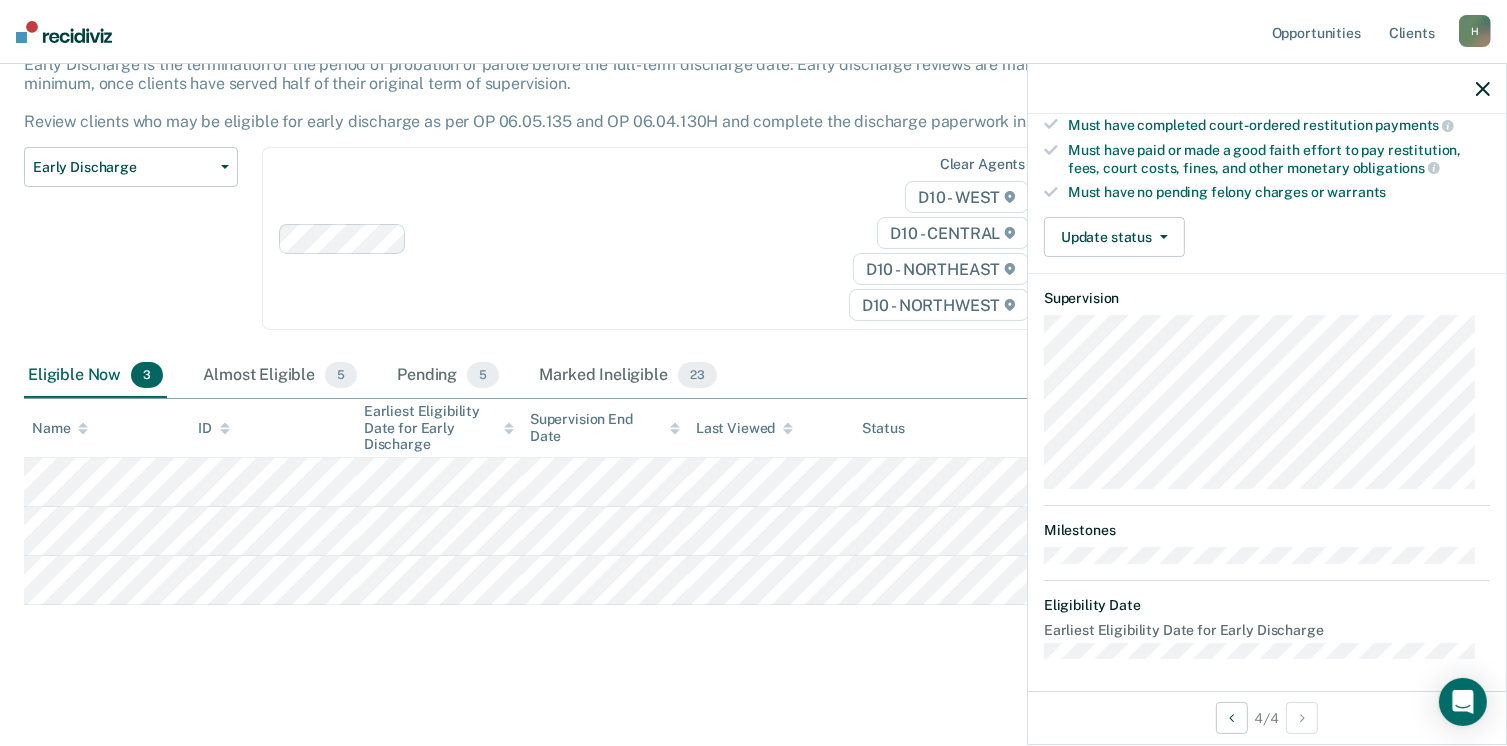 click on "Early Discharge   Early Discharge is the termination of the period of probation or parole before the full-term discharge date. Early discharge reviews are mandated, at minimum, once clients have served half of their original term of supervision. Review clients who may be eligible for early discharge as per OP 06.05.135 and OP 06.04.130H and complete the discharge paperwork in COMS. Early Discharge Classification Review Early Discharge Minimum Telephone Reporting Overdue for Discharge Supervision Level Mismatch Clear   agents D10 - WEST   D10 - CENTRAL   D10 - NORTHEAST   D10 - NORTHWEST   Eligible Now 3 Almost Eligible 5 Pending 5 Marked Ineligible 23
To pick up a draggable item, press the space bar.
While dragging, use the arrow keys to move the item.
Press space again to drop the item in its new position, or press escape to cancel.
Name ID Earliest Eligibility Date for Early Discharge Supervision End Date Last Viewed Status Assigned to" at bounding box center (753, 354) 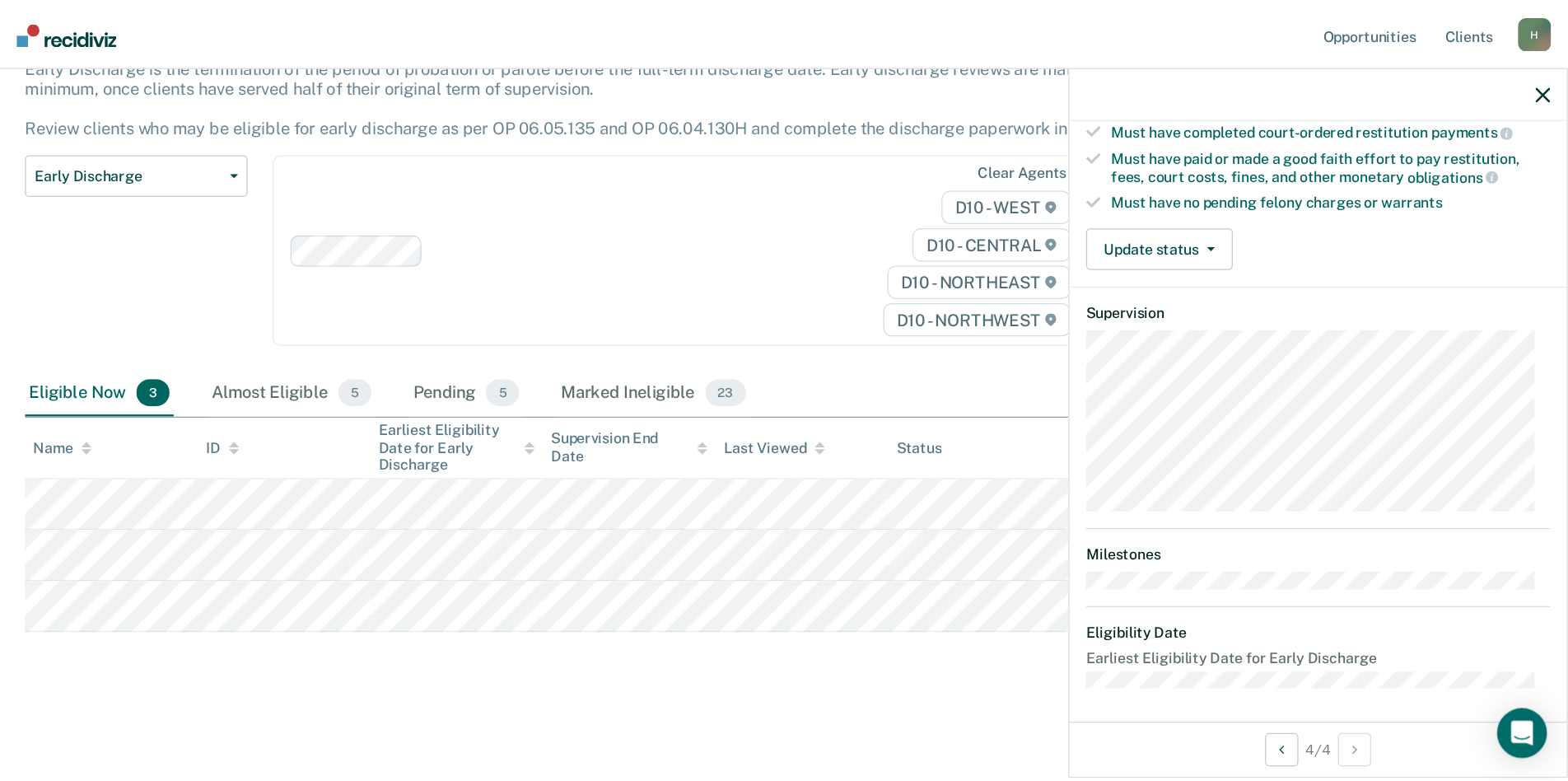 scroll, scrollTop: 0, scrollLeft: 0, axis: both 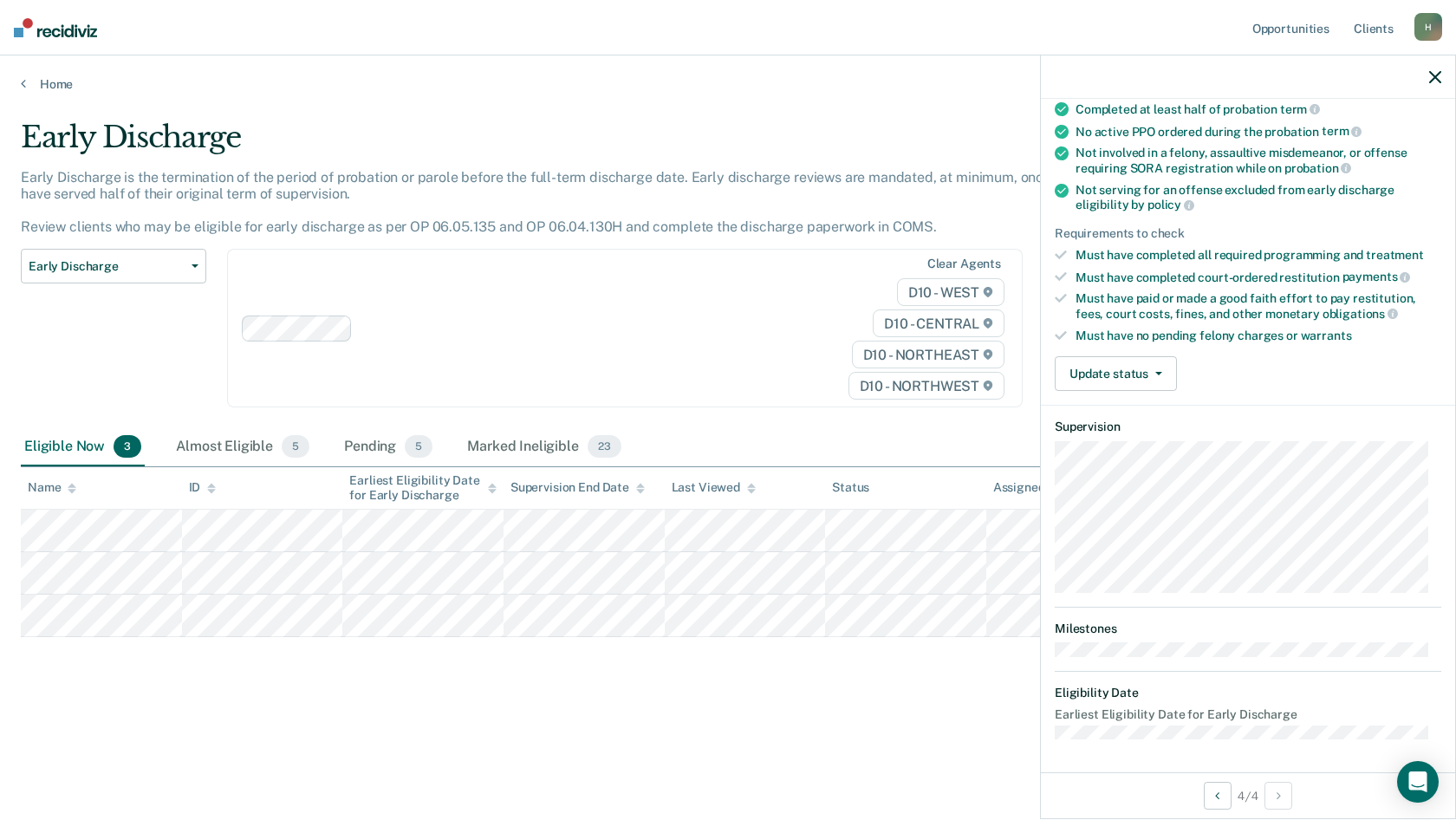 click on "Early Discharge   Early Discharge is the termination of the period of probation or parole before the full-term discharge date. Early discharge reviews are mandated, at minimum, once clients have served half of their original term of supervision. Review clients who may be eligible for early discharge as per OP 06.05.135 and OP 06.04.130H and complete the discharge paperwork in COMS. Early Discharge Classification Review Early Discharge Minimum Telephone Reporting Overdue for Discharge Supervision Level Mismatch Clear   agents D10 - WEST   D10 - CENTRAL   D10 - NORTHEAST   D10 - NORTHWEST   Eligible Now 3 Almost Eligible 5 Pending 5 Marked Ineligible 23
To pick up a draggable item, press the space bar.
While dragging, use the arrow keys to move the item.
Press space again to drop the item in its new position, or press escape to cancel.
Name ID Earliest Eligibility Date for Early Discharge Supervision End Date Last Viewed Status Assigned to" at bounding box center (728, 405) 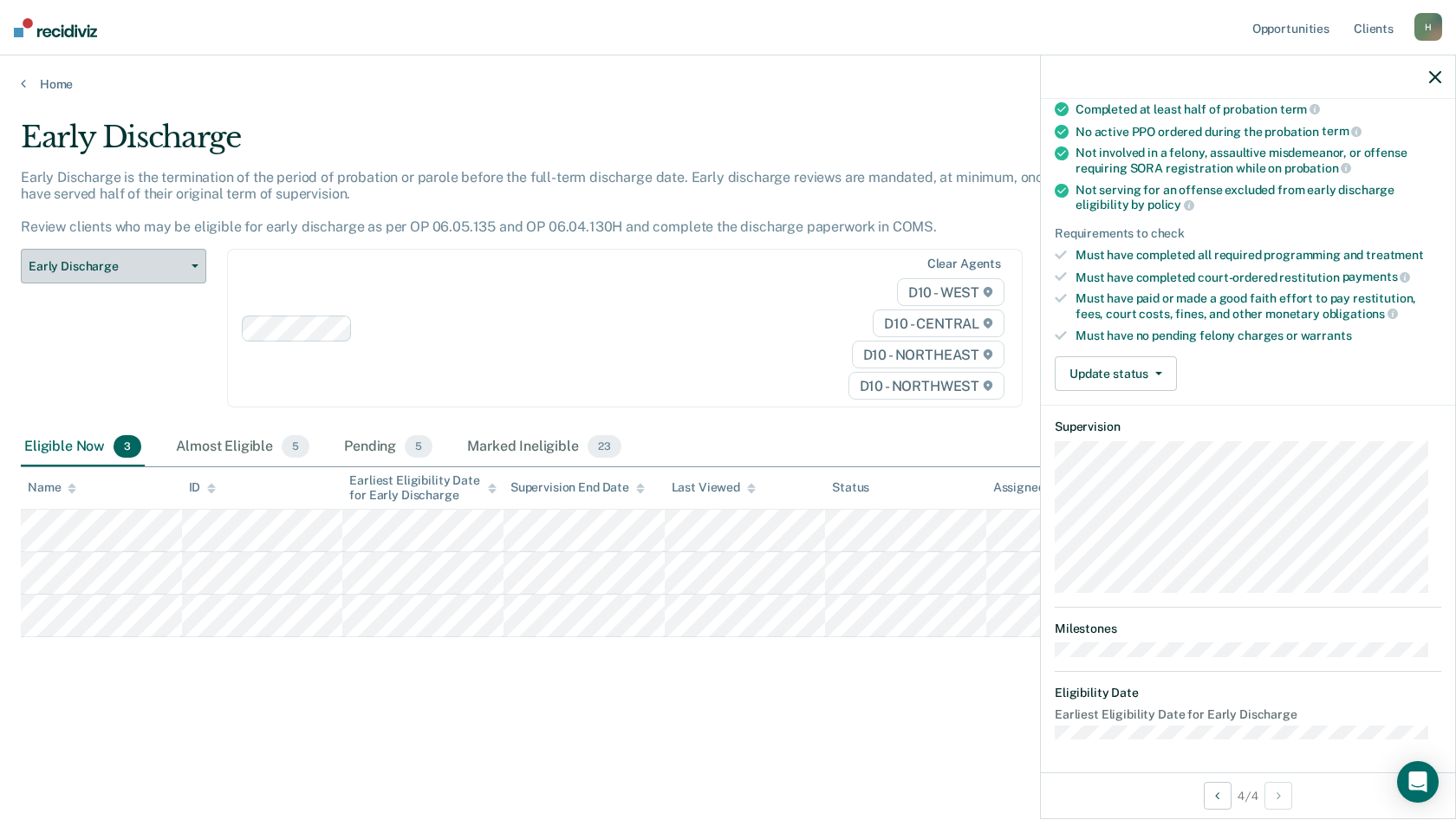 click on "Early Discharge" at bounding box center [107, 266] 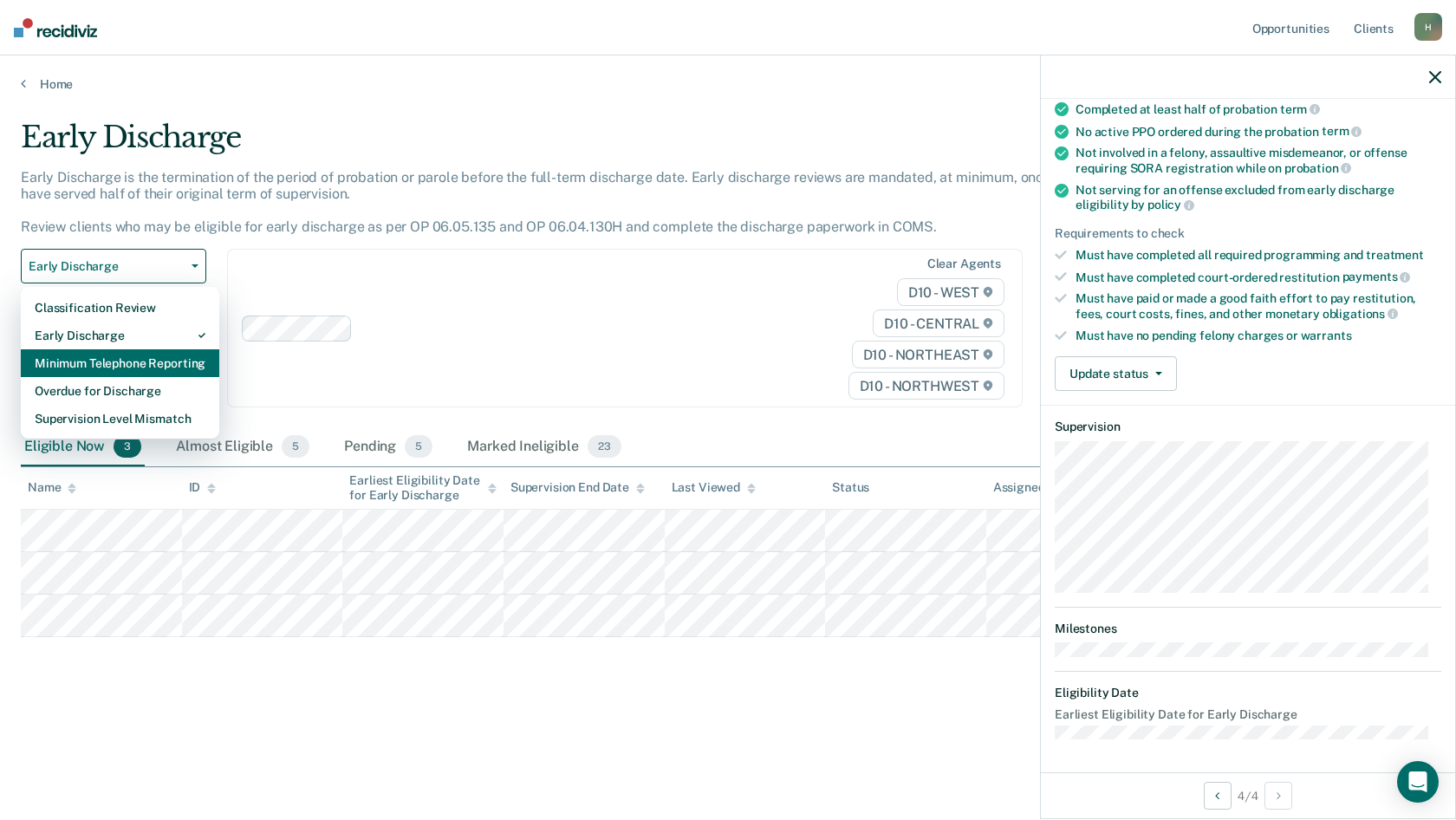 click on "Minimum Telephone Reporting" at bounding box center (120, 363) 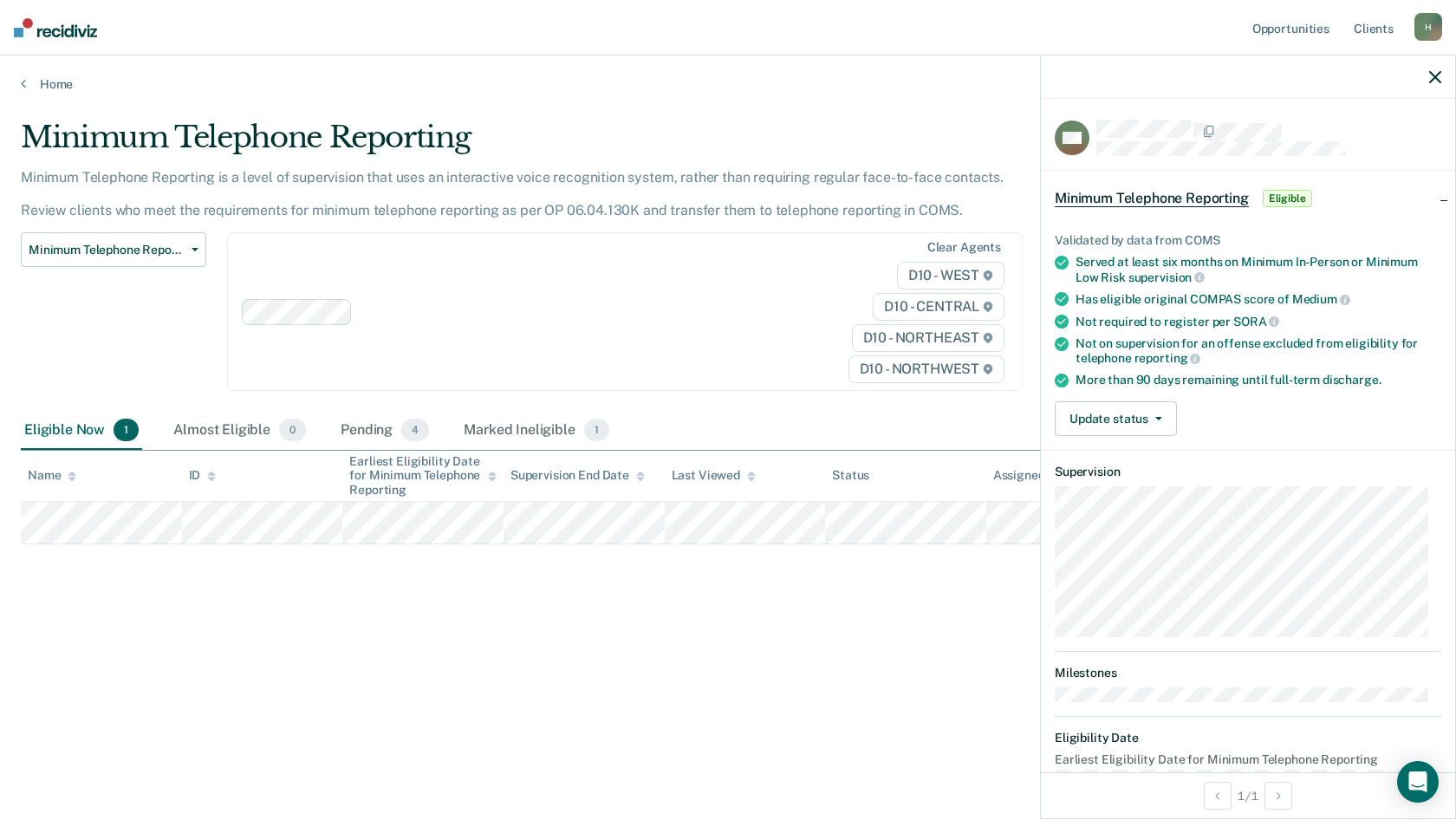 scroll, scrollTop: 45, scrollLeft: 0, axis: vertical 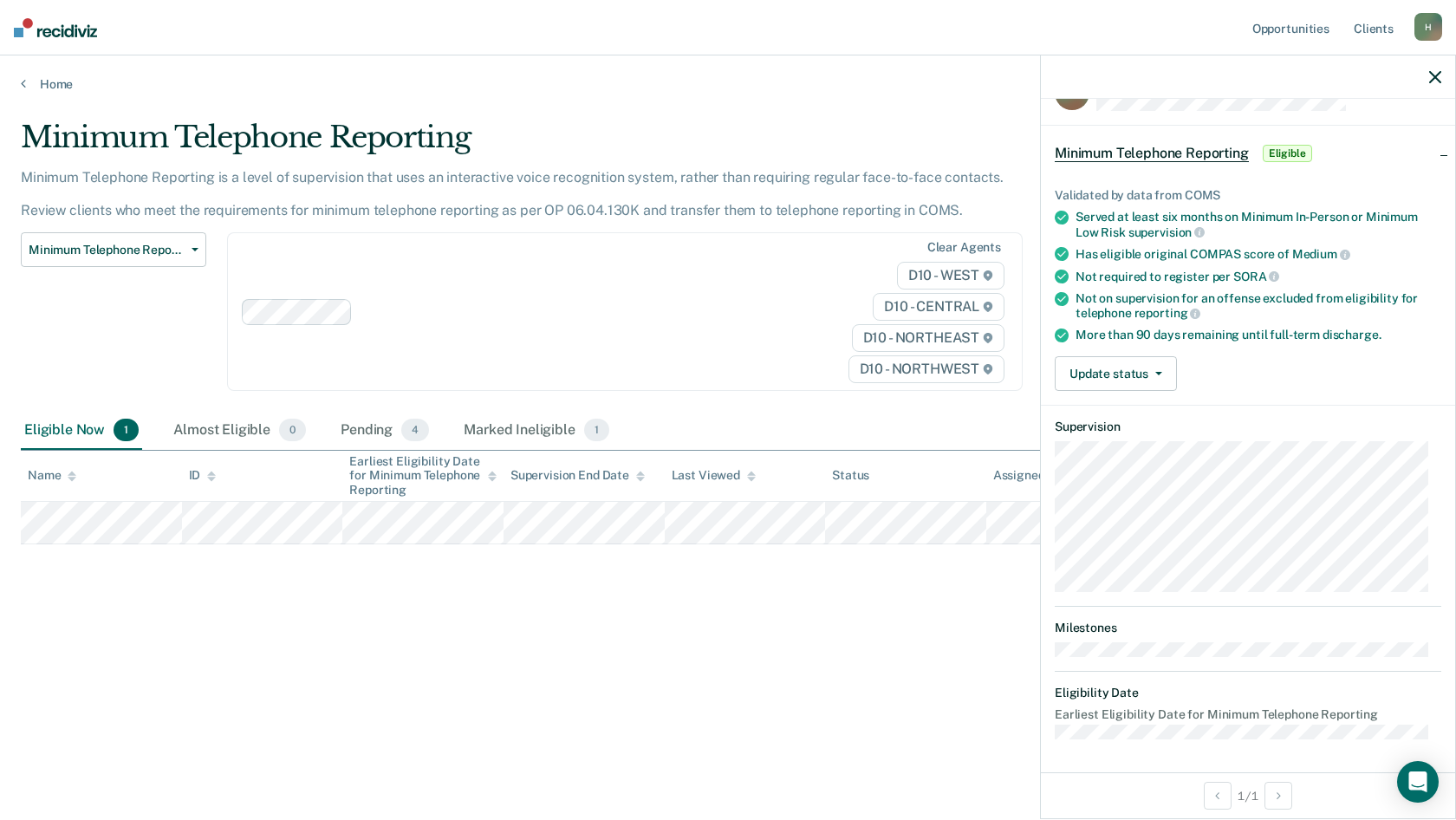 click on "Minimum Telephone Reporting   Minimum Telephone Reporting is a level of supervision that uses an interactive voice recognition system, rather than requiring regular face-to-face contacts. Review clients who meet the requirements for minimum telephone reporting as per OP 06.04.130K and transfer them to telephone reporting in COMS. Minimum Telephone Reporting Classification Review Early Discharge Minimum Telephone Reporting Overdue for Discharge Supervision Level Mismatch Clear   agents D10 - WEST   D10 - CENTRAL   D10 - NORTHEAST   D10 - NORTHWEST   Eligible Now 1 Almost Eligible 0 Pending 4 Marked Ineligible 1
To pick up a draggable item, press the space bar.
While dragging, use the arrow keys to move the item.
Press space again to drop the item in its new position, or press escape to cancel.
Name ID Earliest Eligibility Date for Minimum Telephone Reporting Supervision End Date Last Viewed Status Assigned to" at bounding box center (728, 433) 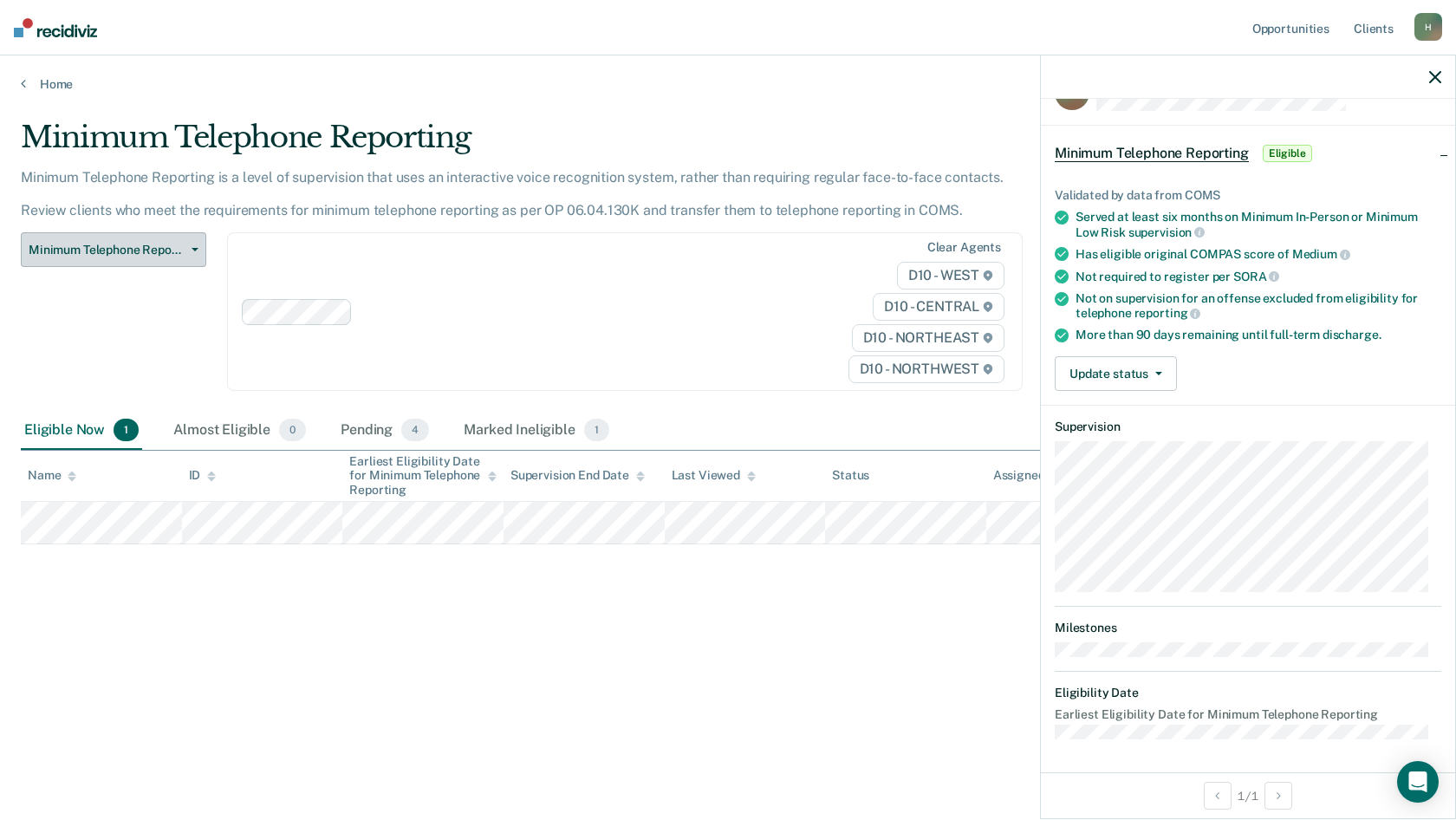 click on "Minimum Telephone Reporting" at bounding box center (107, 250) 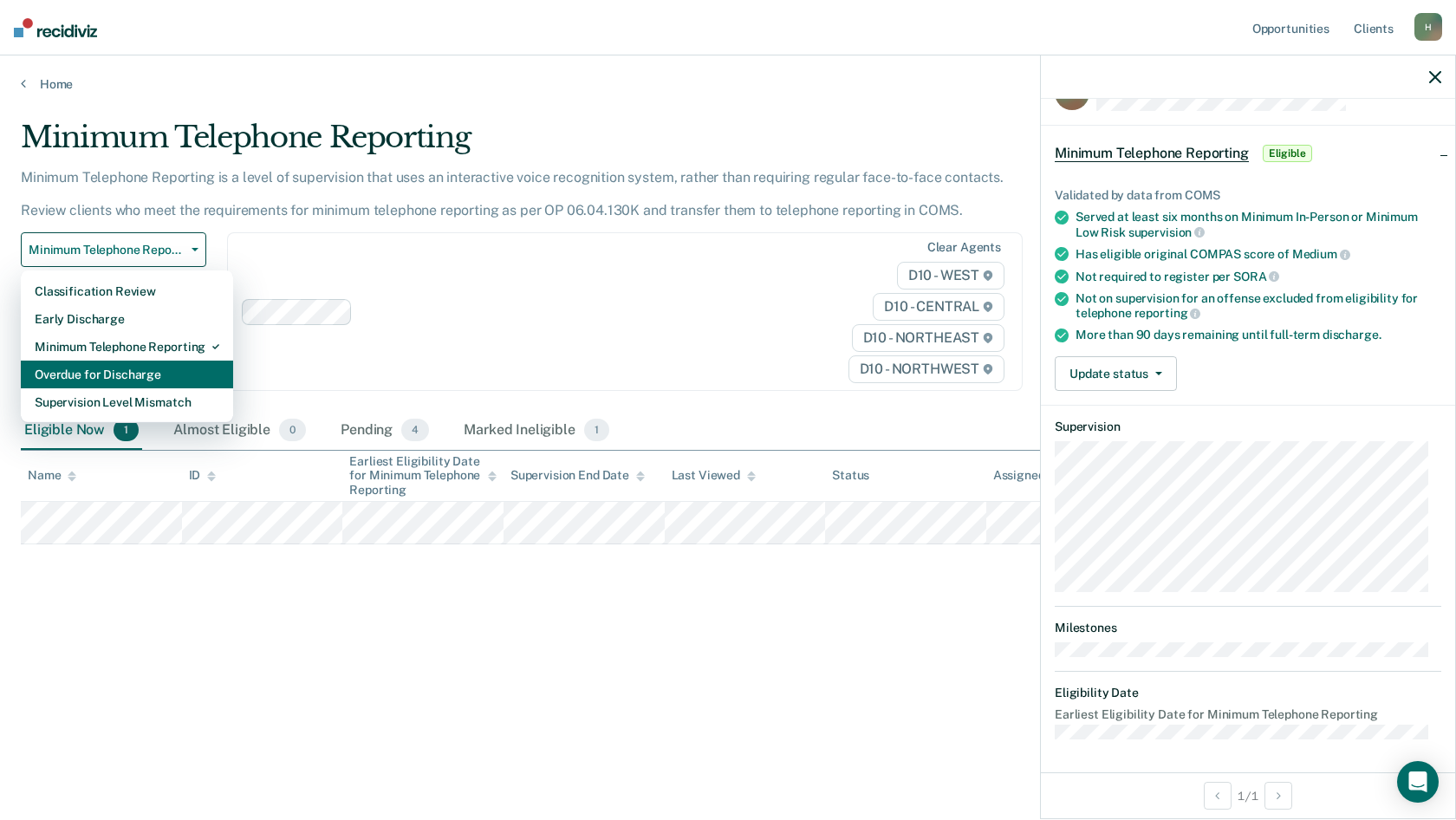click on "Overdue for Discharge" at bounding box center [127, 374] 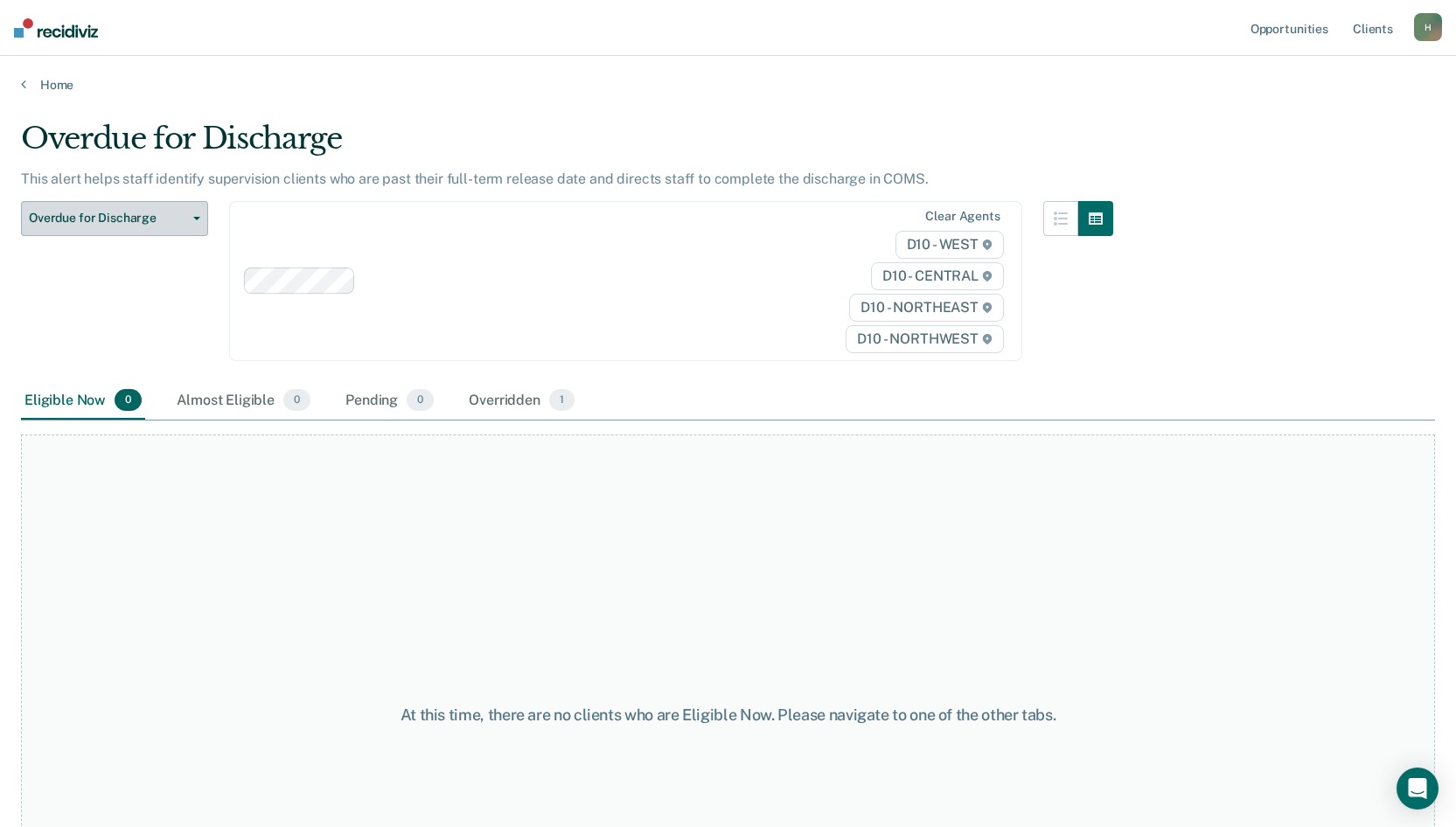 click on "Overdue for Discharge" at bounding box center [108, 218] 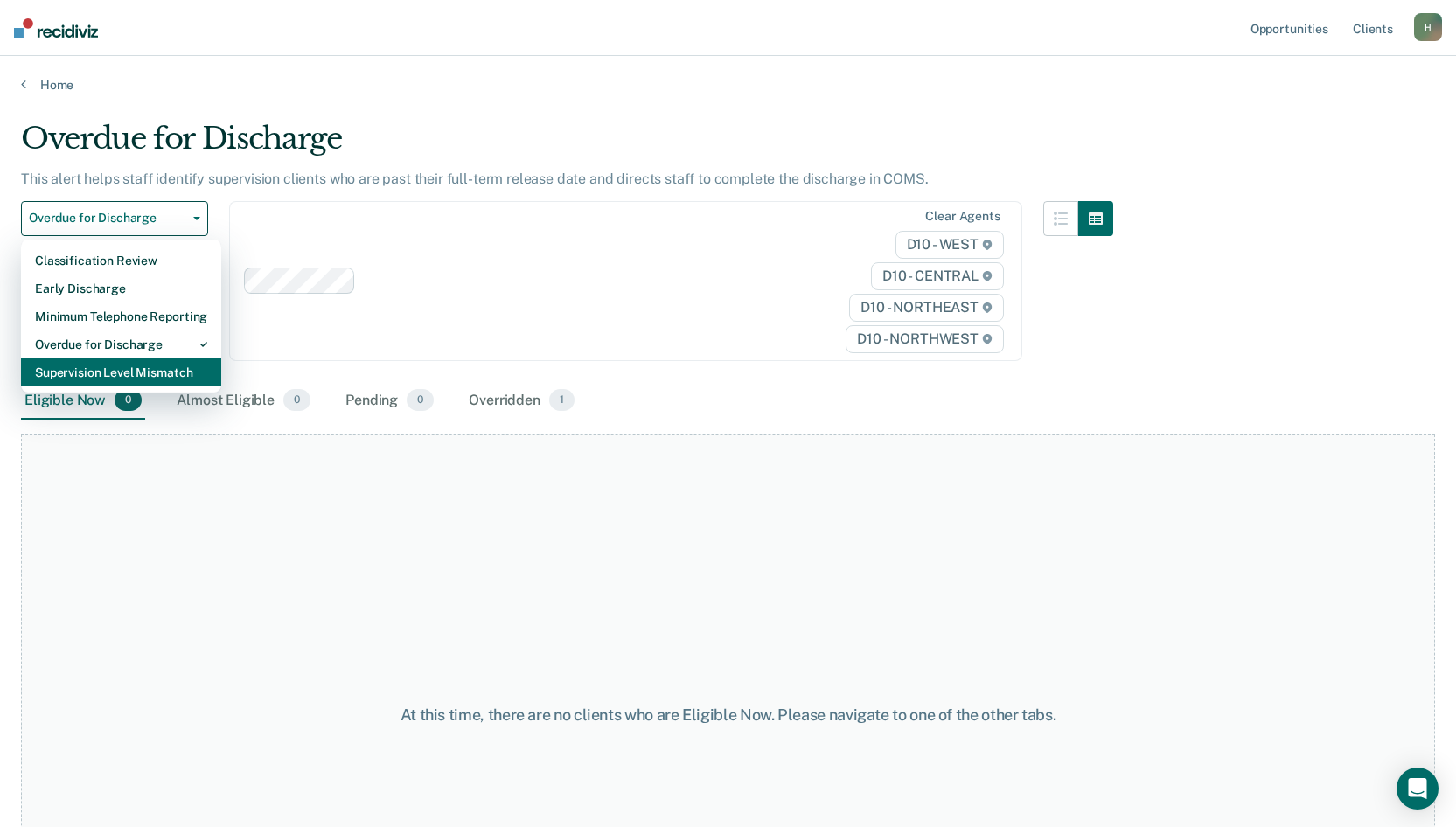 click on "Supervision Level Mismatch" at bounding box center [121, 372] 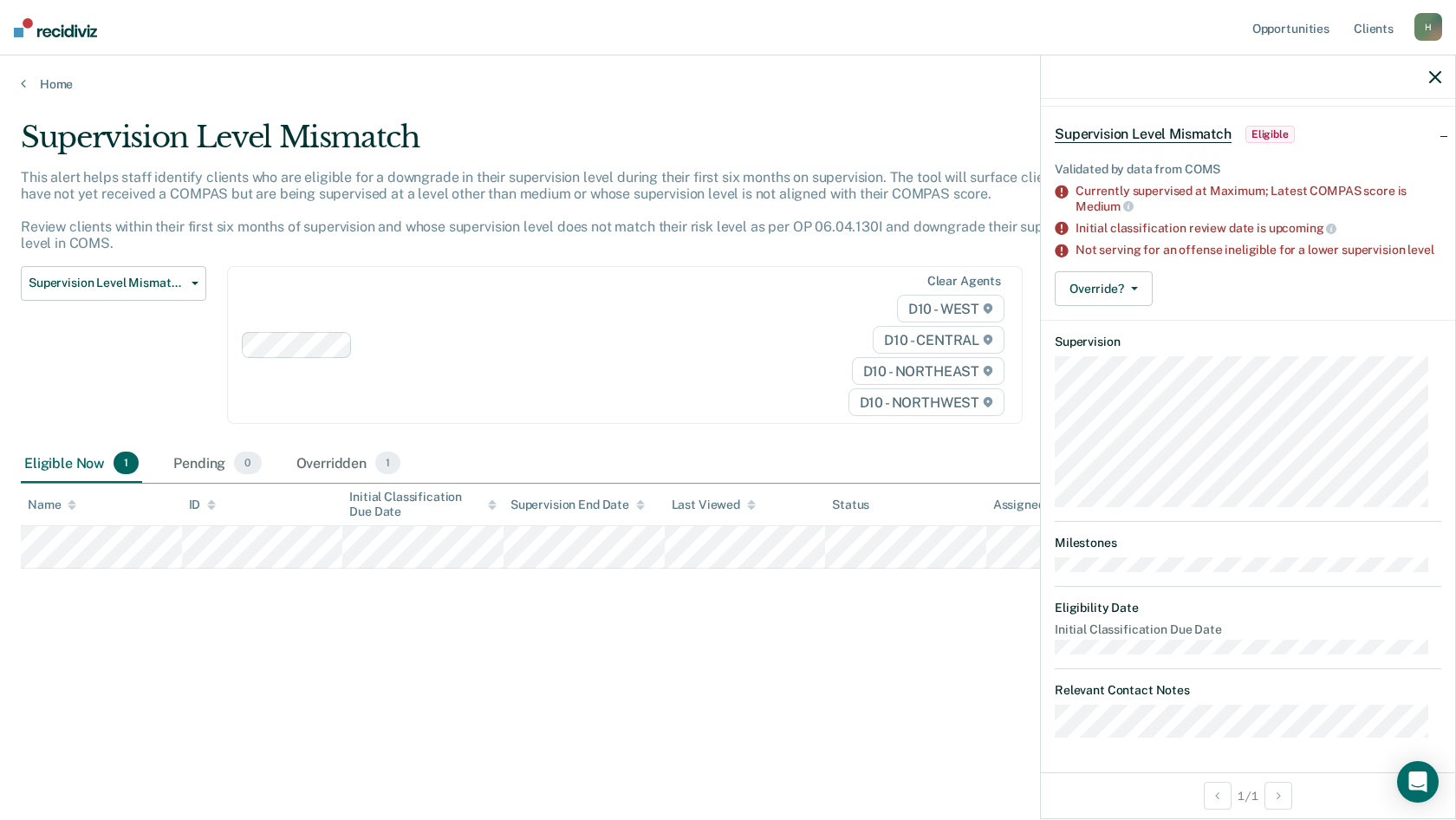 scroll, scrollTop: 0, scrollLeft: 0, axis: both 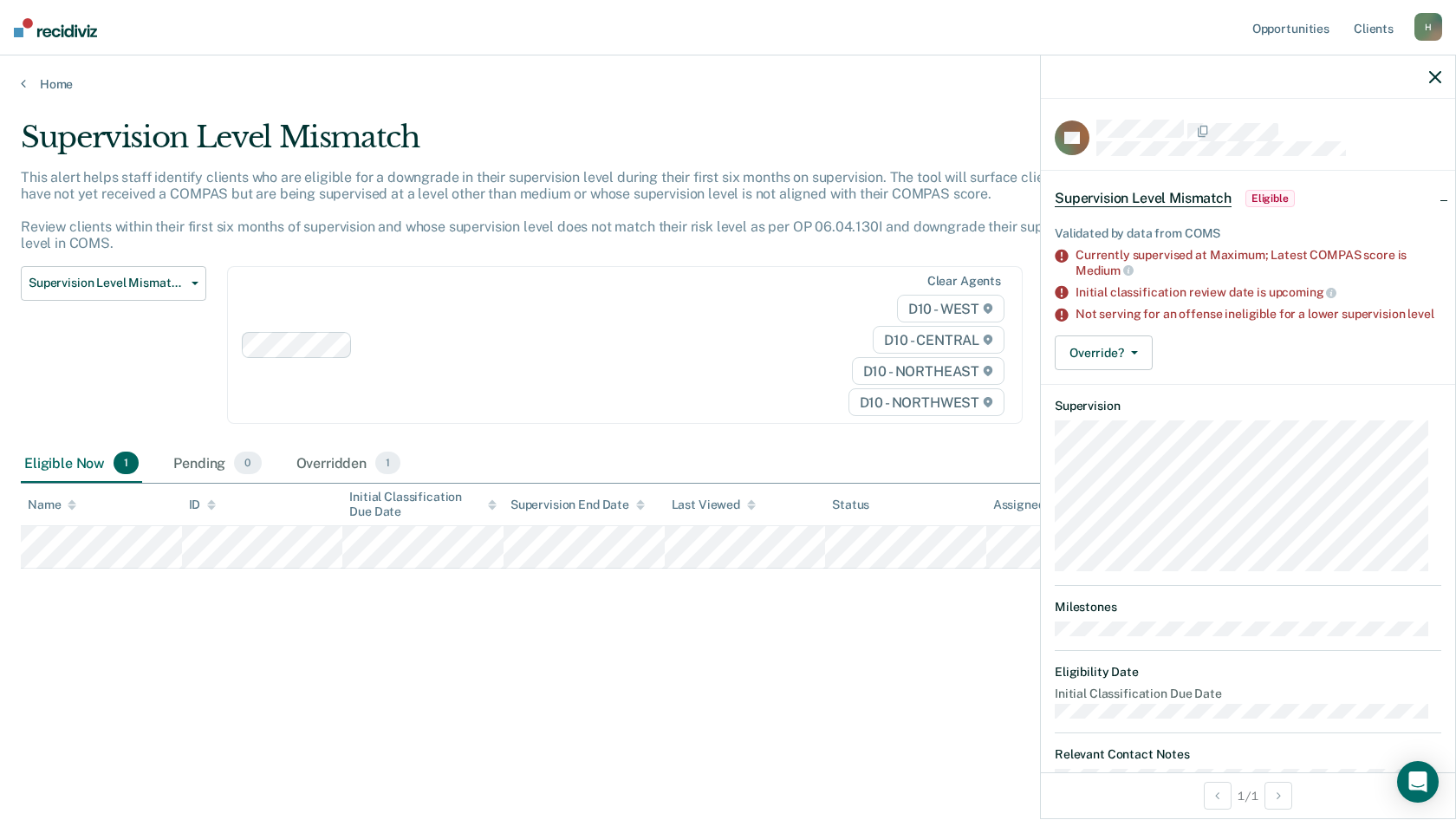 click on "Eligible" at bounding box center [1270, 198] 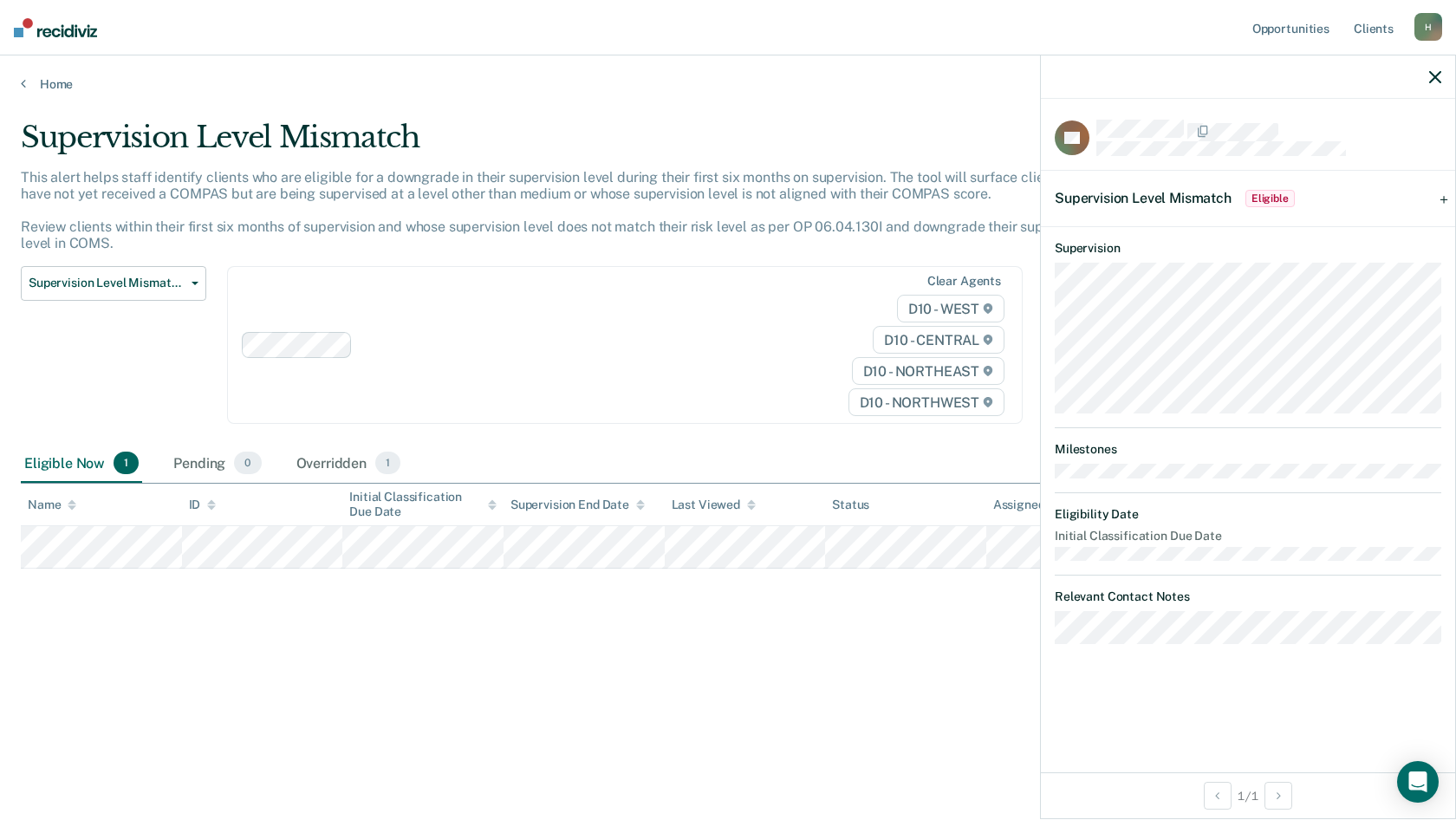 click on "Supervision Level Mismatch   This alert helps staff identify clients who are eligible for a downgrade in their supervision level during their first six months on supervision. The tool will surface clients who have not yet received a COMPAS but are being supervised at a level other than medium or whose supervision level is not aligned with their COMPAS score. Review clients within their first six months of supervision and whose supervision level does not match their risk level as per OP 06.04.130I and downgrade their supervision level in COMS. Supervision Level Mismatch Classification Review Early Discharge Minimum Telephone Reporting Overdue for Discharge Supervision Level Mismatch Clear   agents D10 - WEST   D10 - CENTRAL   D10 - NORTHEAST   D10 - NORTHWEST   Eligible Now 1 Pending 0 Overridden 1
To pick up a draggable item, press the space bar.
While dragging, use the arrow keys to move the item.
Press space again to drop the item in its new position, or press escape to cancel.
Name ID" at bounding box center (728, 433) 